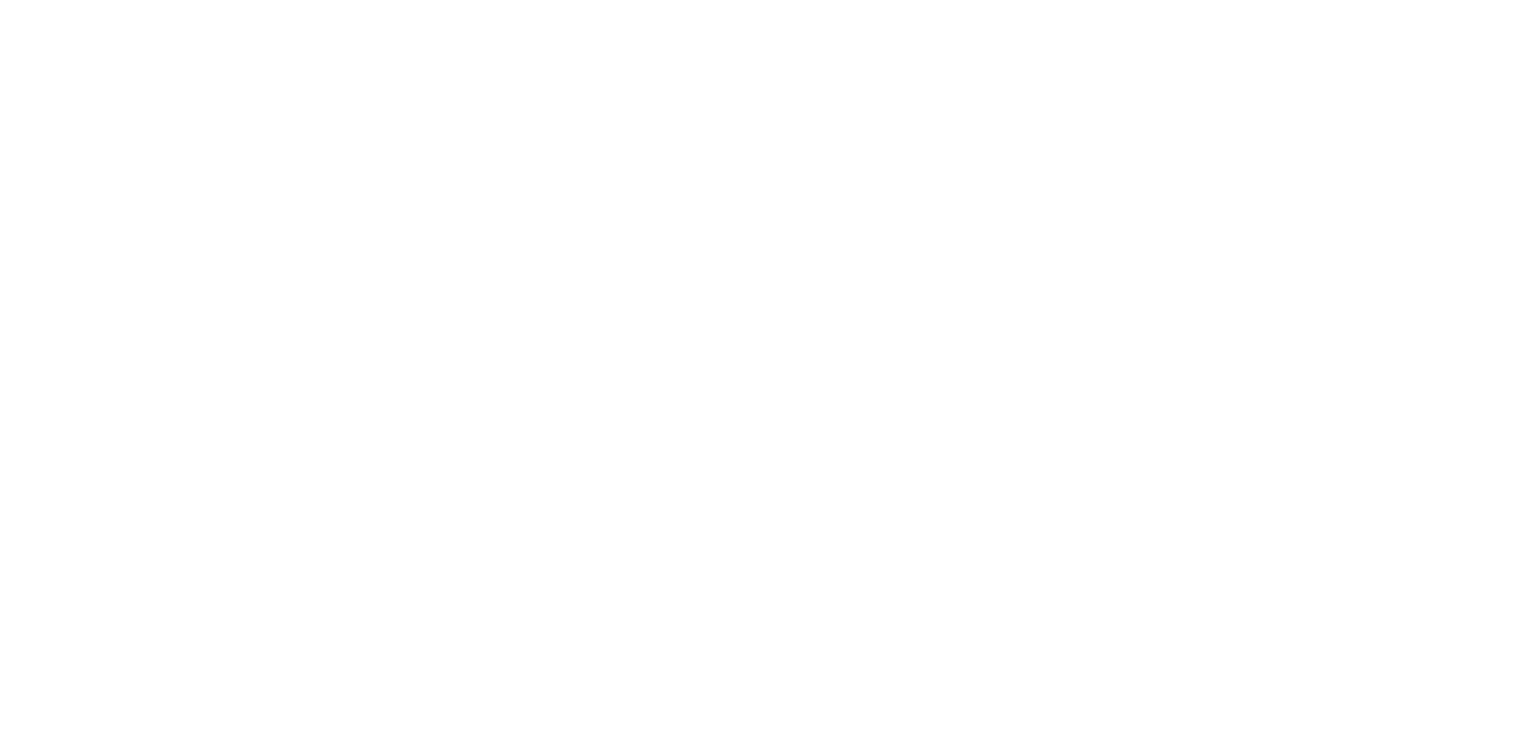 scroll, scrollTop: 0, scrollLeft: 0, axis: both 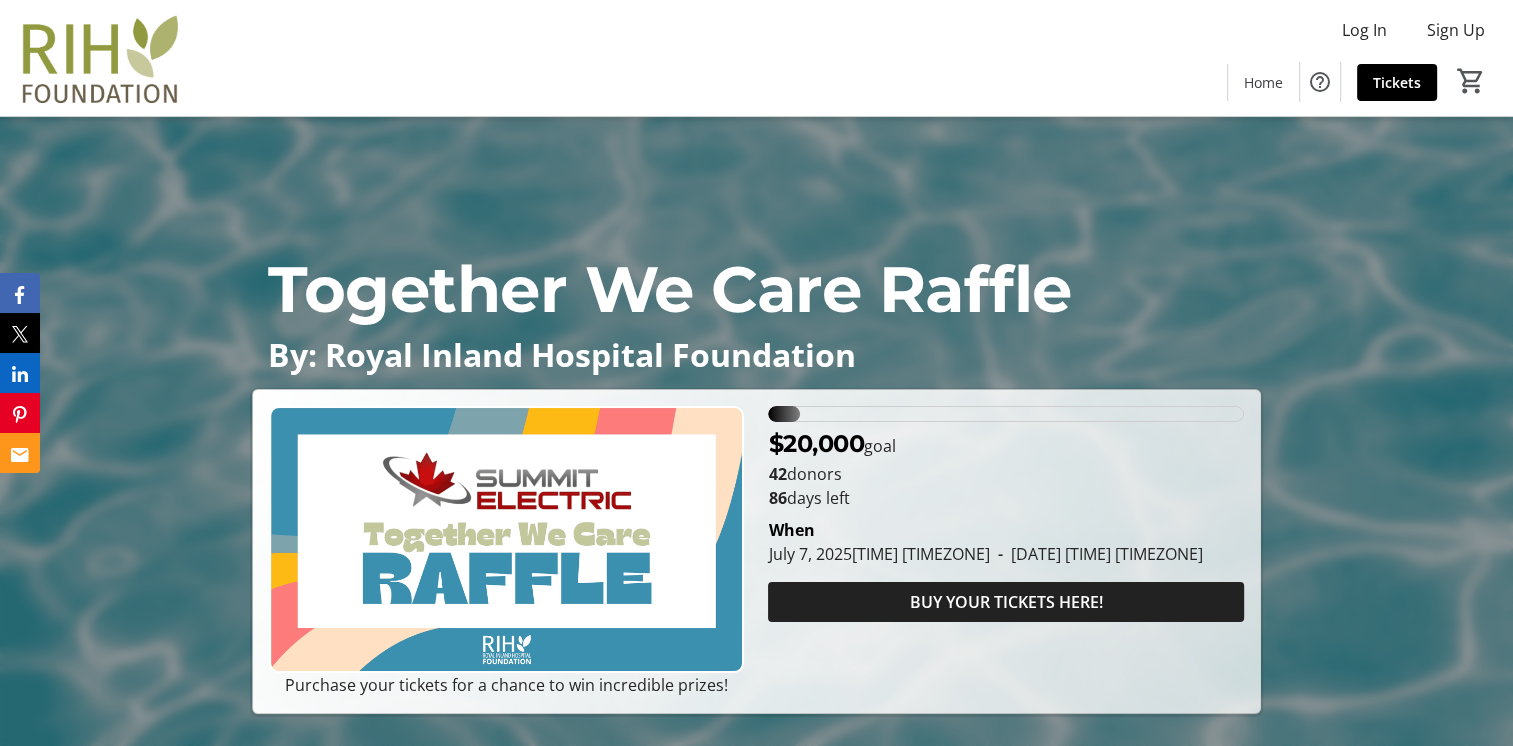click on "BUY YOUR TICKETS HERE!" at bounding box center (1006, 602) 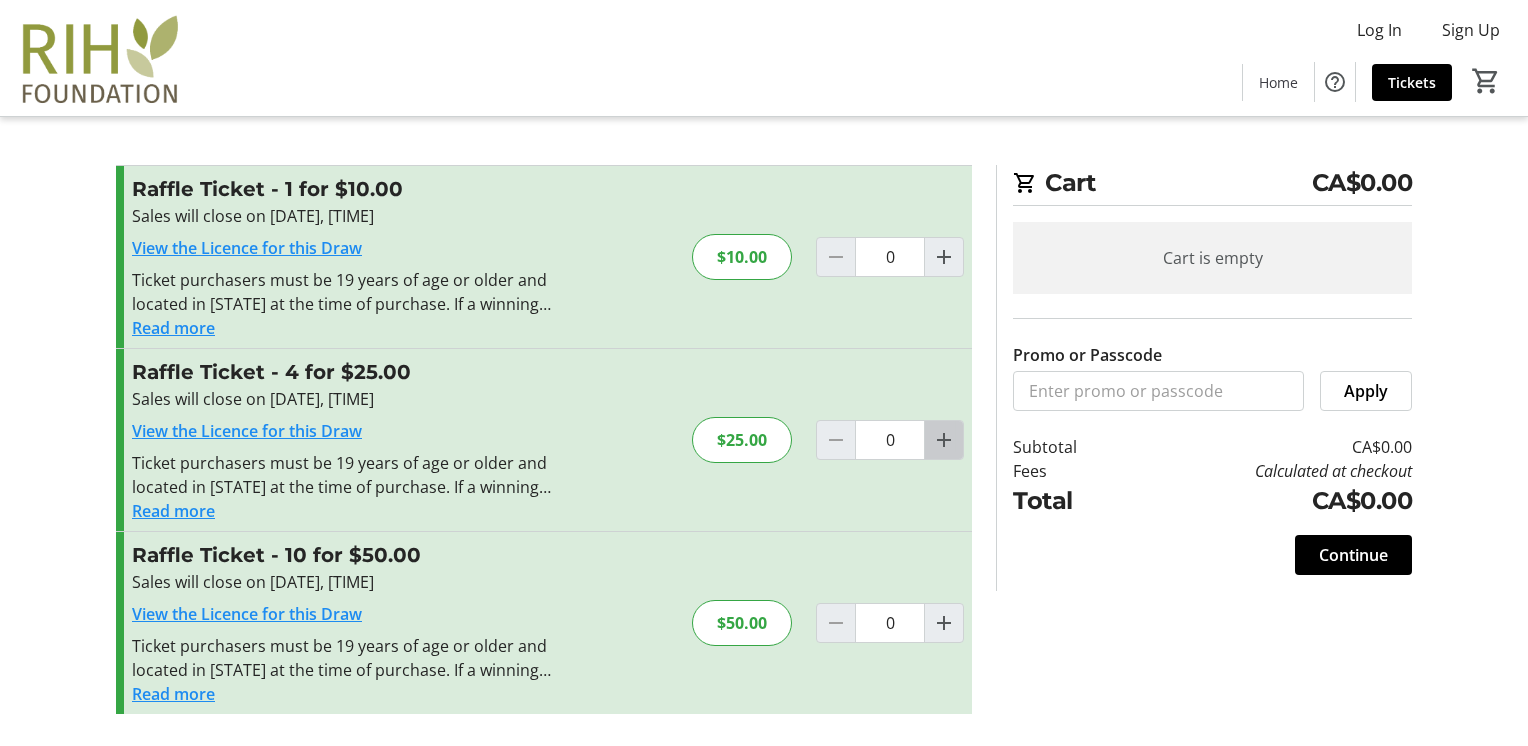 click at bounding box center [944, 440] 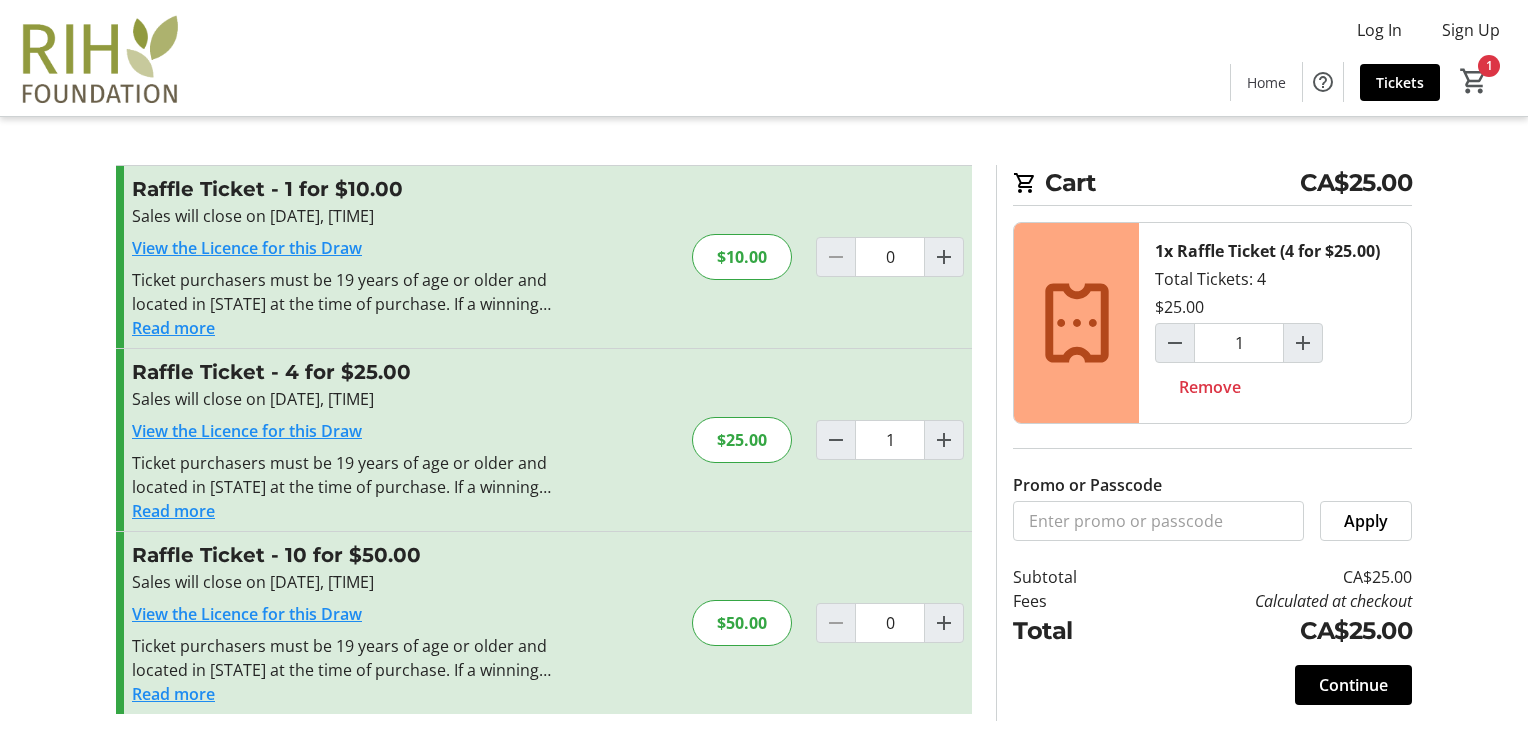 click on "Read more" at bounding box center (173, 328) 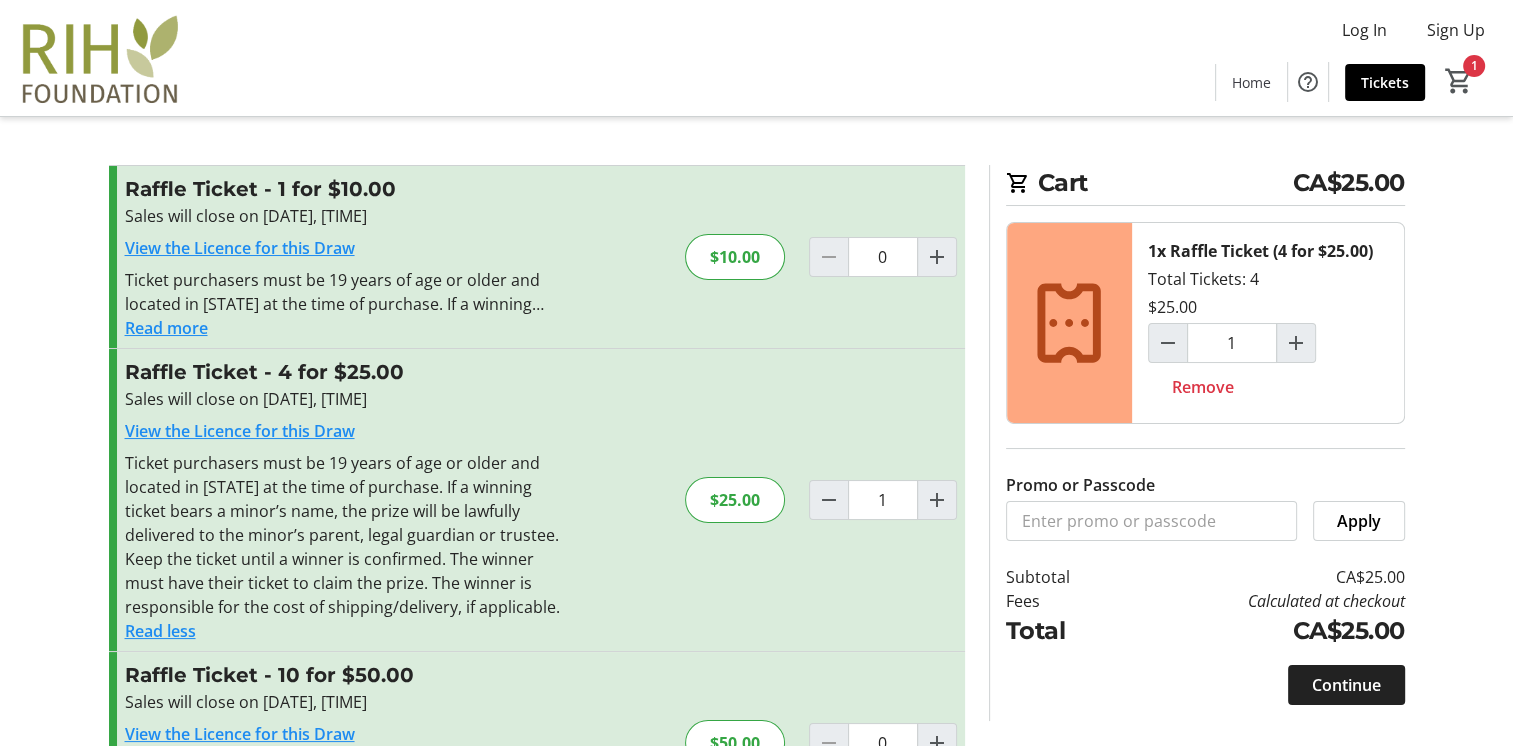 click on "Continue" at bounding box center [1346, 685] 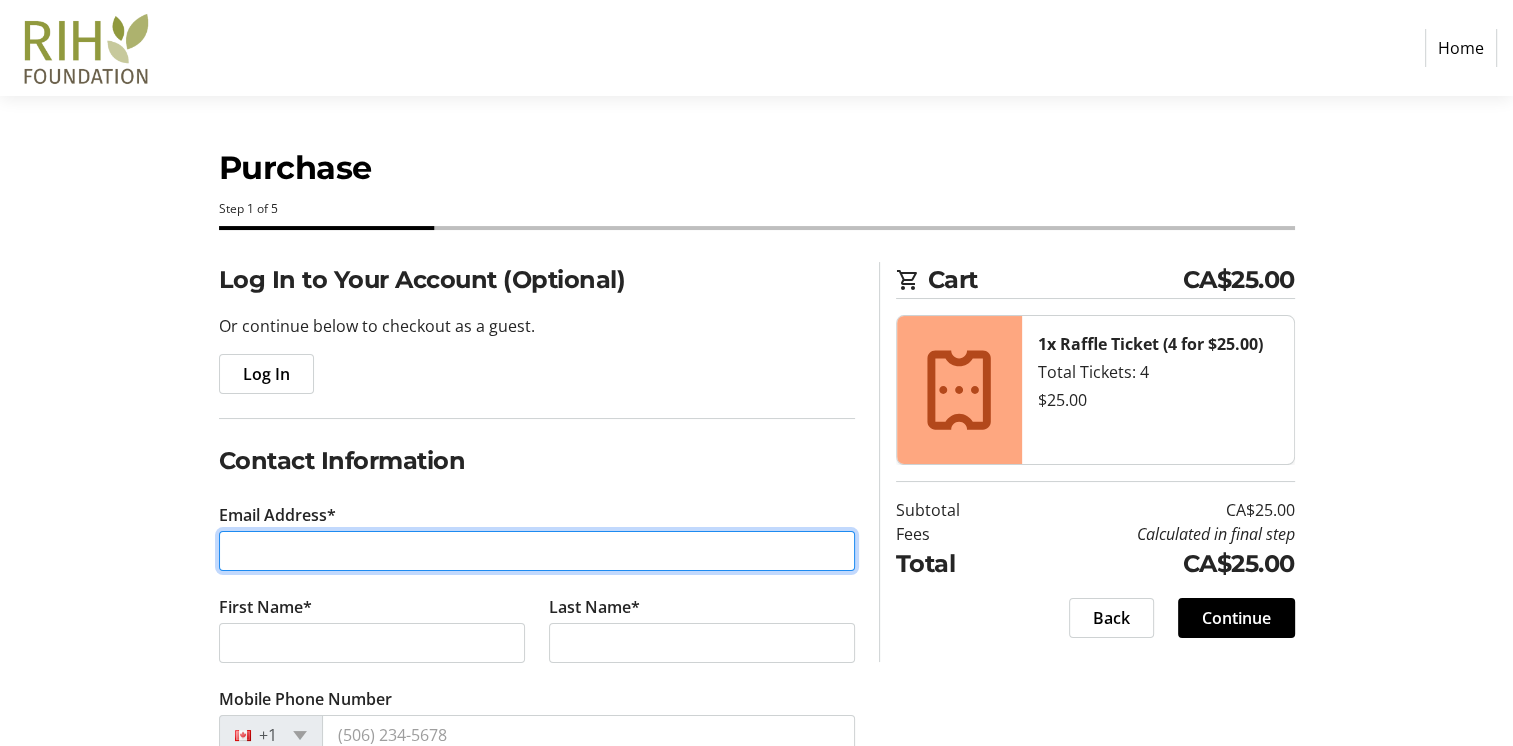click on "Email Address*" at bounding box center [537, 551] 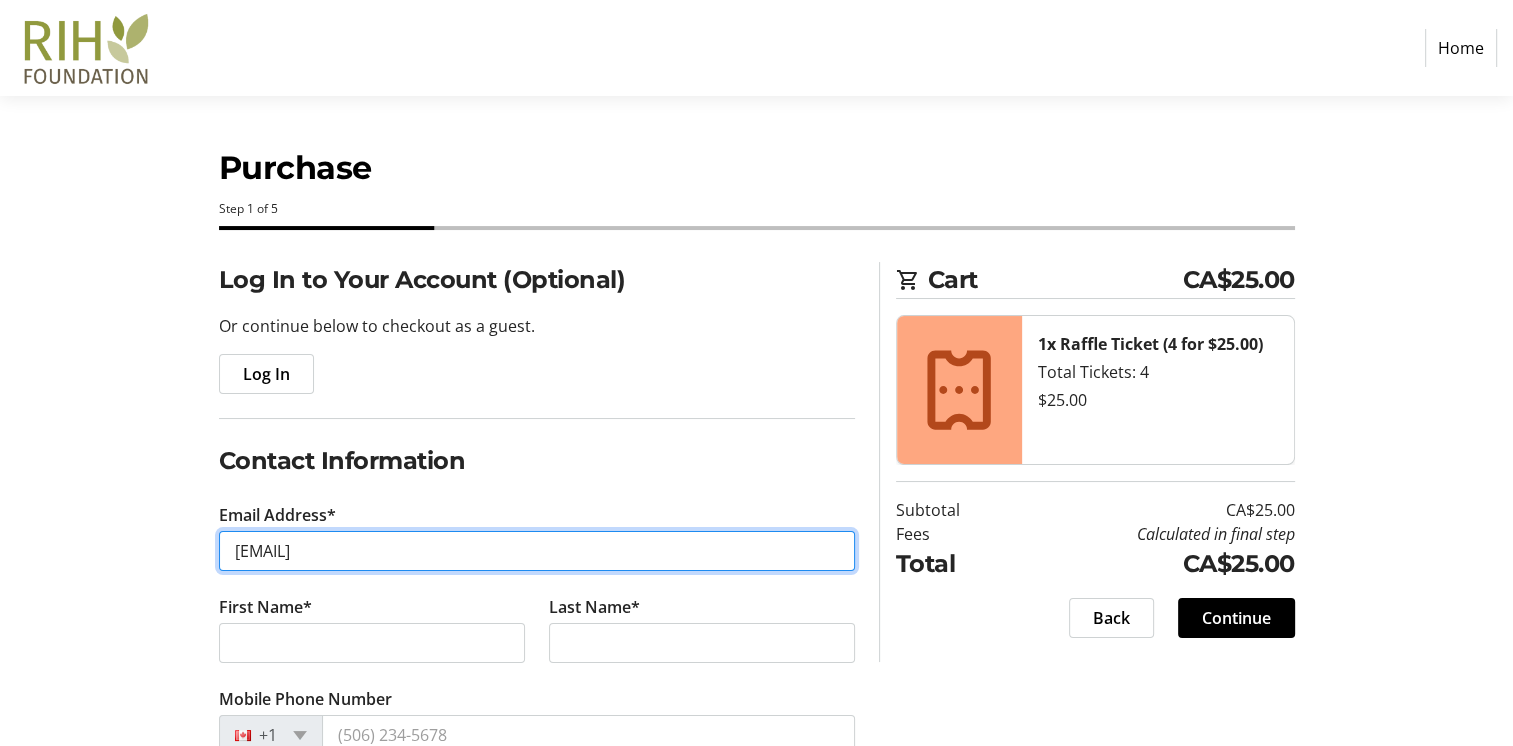 type on "[EMAIL]" 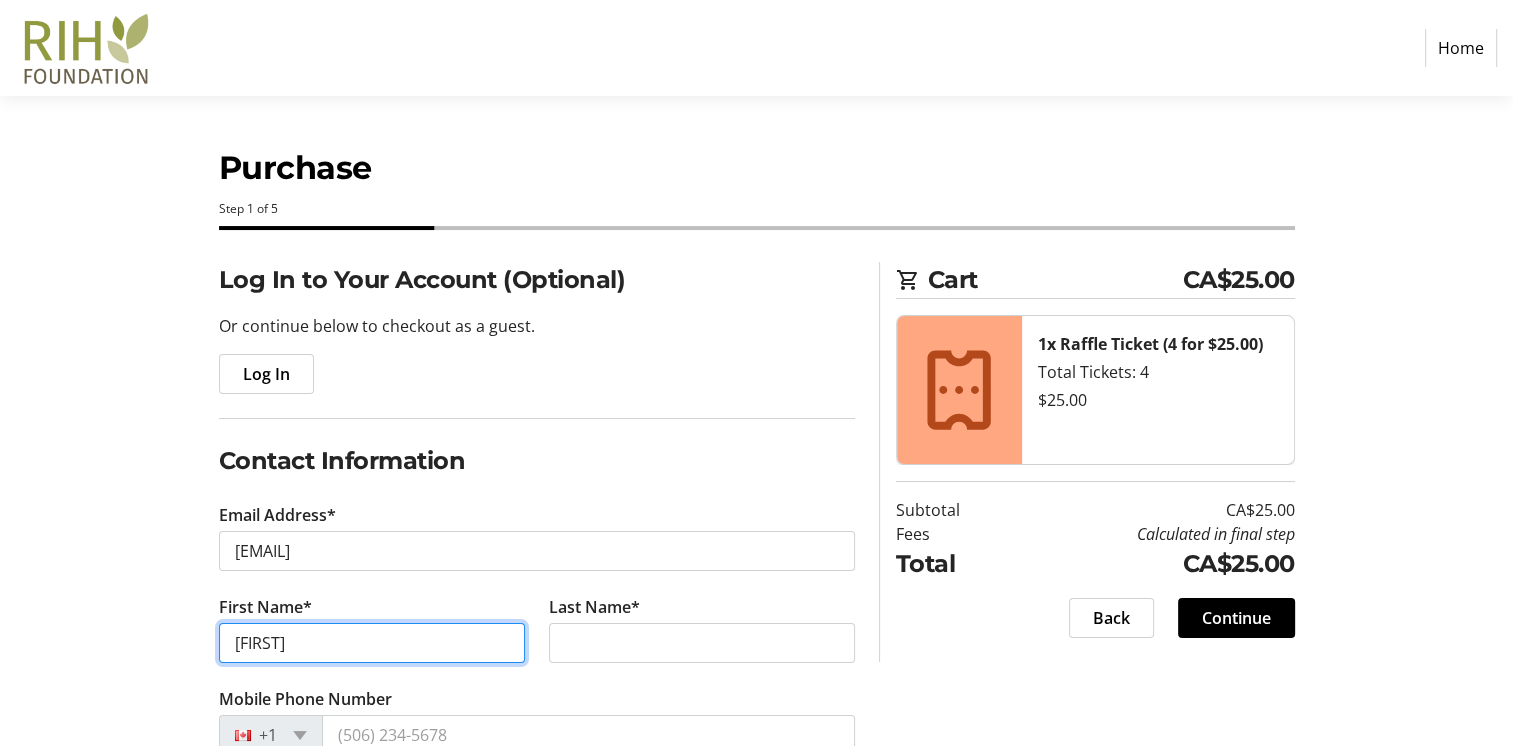 type on "[FIRST]" 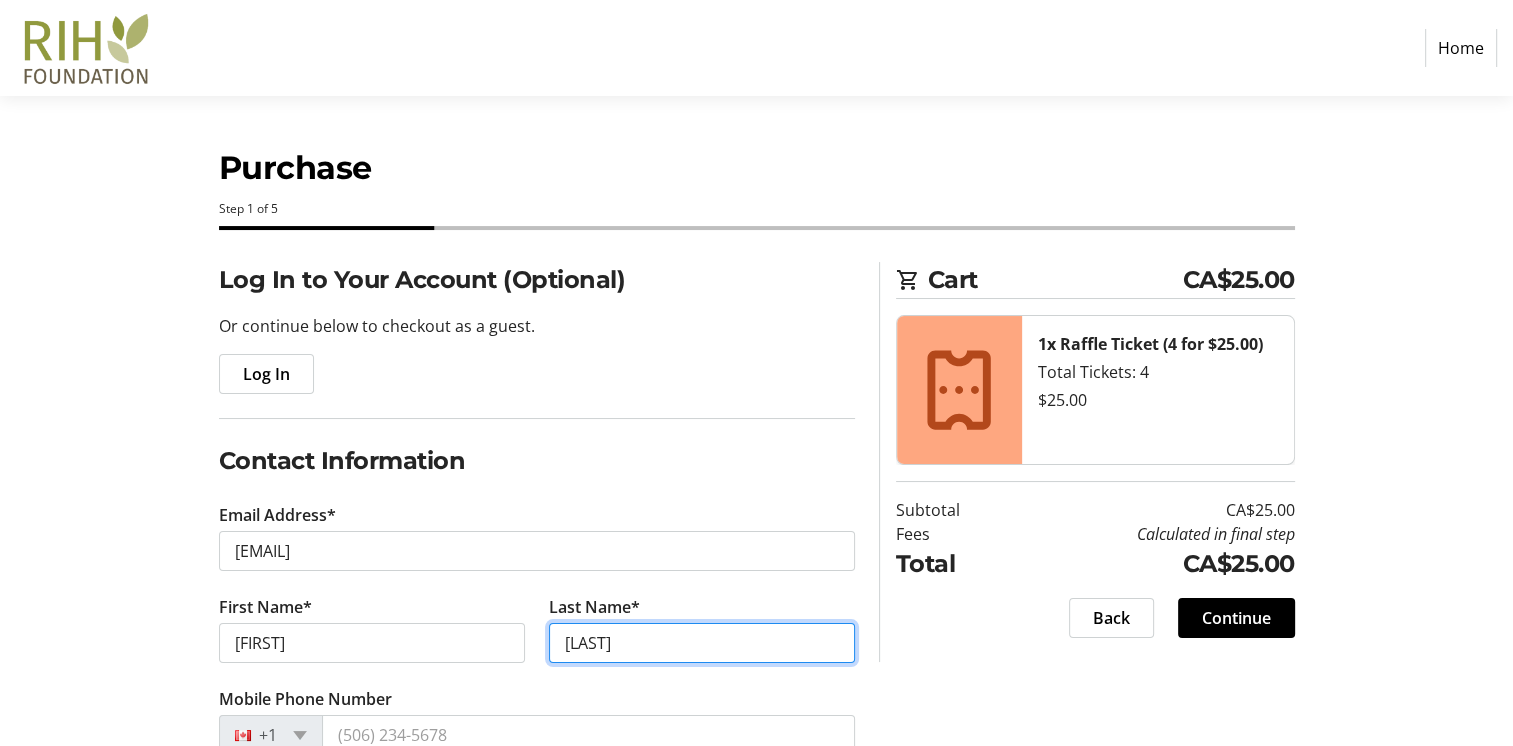 type on "[LAST]" 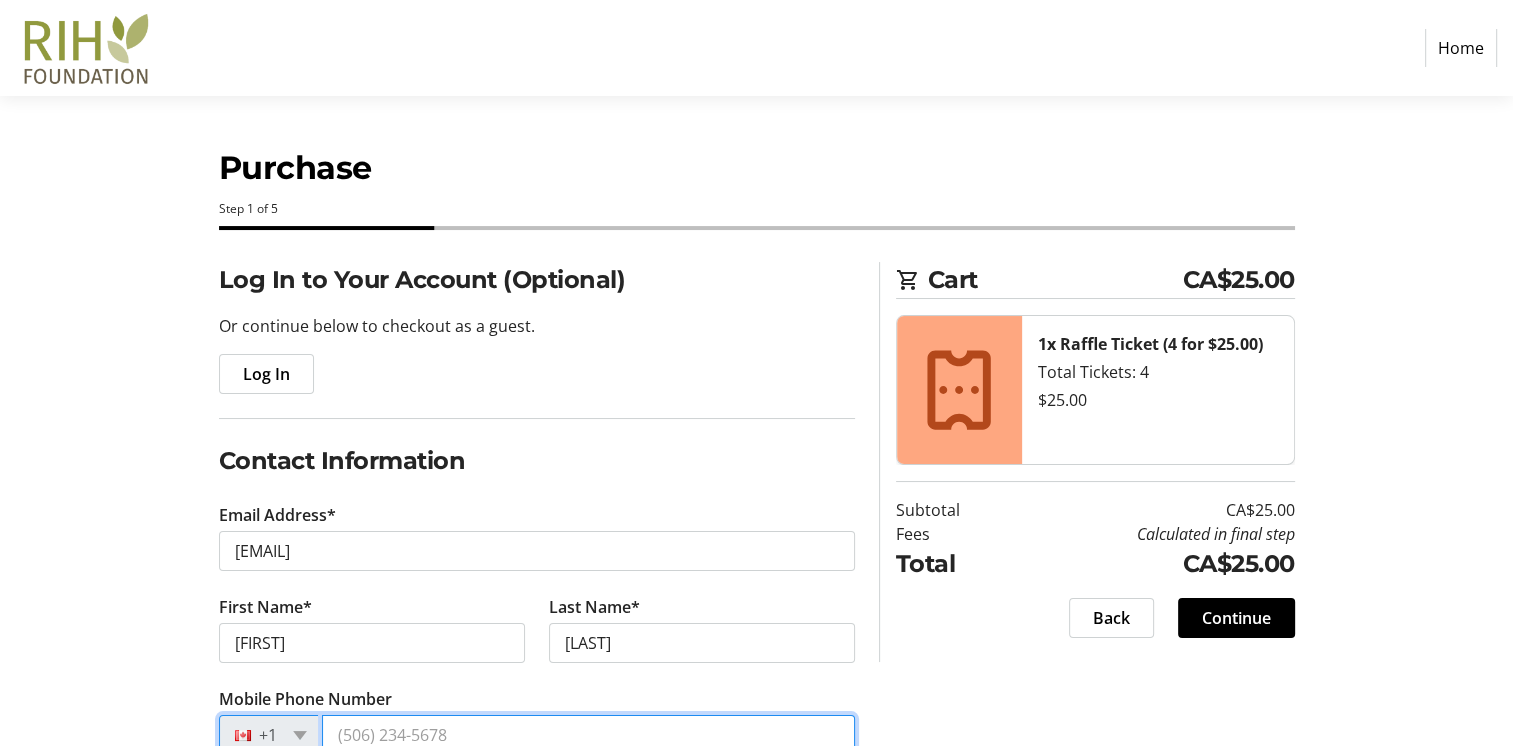scroll, scrollTop: 35, scrollLeft: 0, axis: vertical 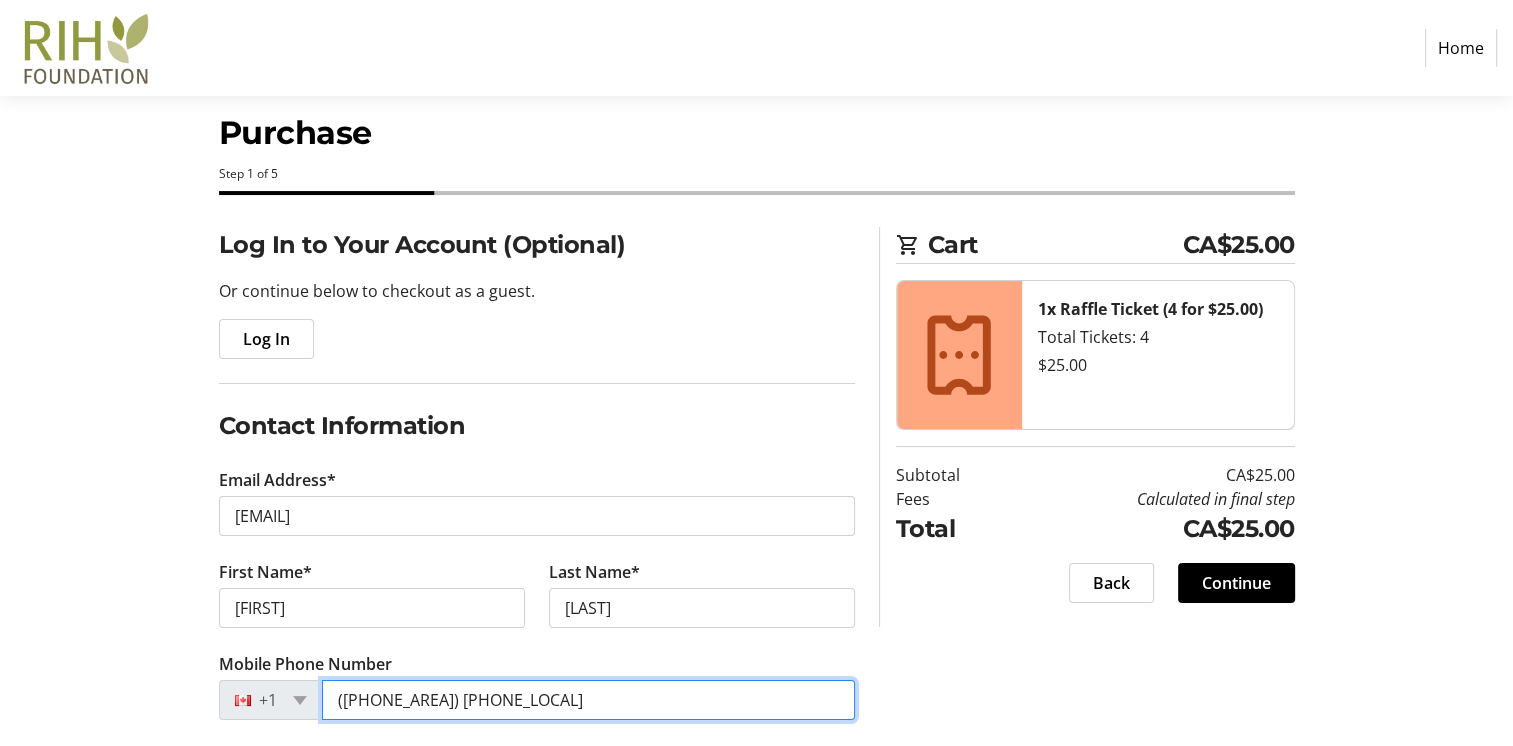 type on "([PHONE_AREA]) [PHONE_LOCAL]" 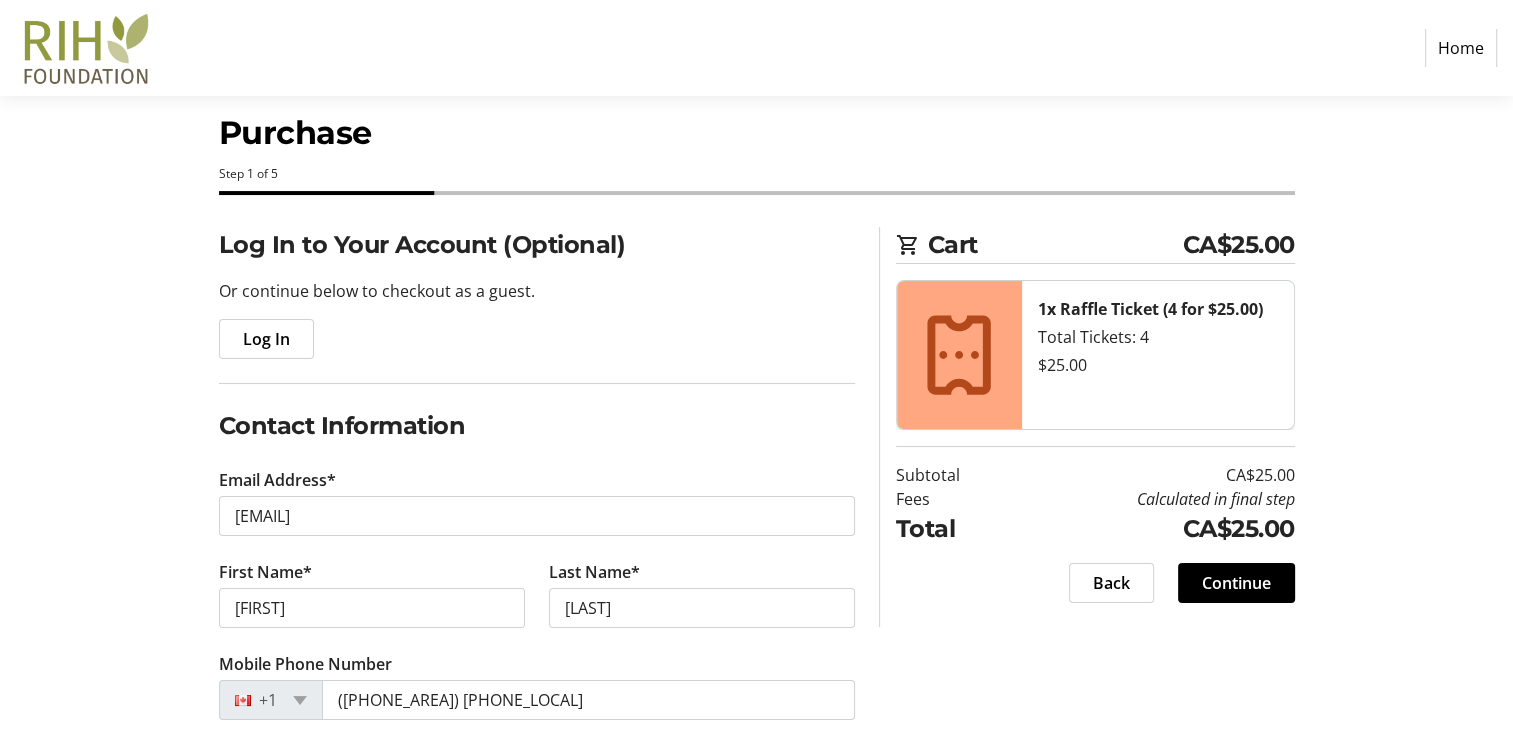 click on "Log In to Your Account (Optional) Or continue below to checkout as a guest.  Log In  Contact Information Email Address* [EMAIL] First Name* [FIRST] Last Name* [LAST]  Mobile Phone Number  [PHONE]  Company  Mailing Address  Address Line 1*   Address Line 2   City*   State/Province*  State or Province  State or Province   Alberta   British Columbia   Manitoba   New Brunswick   Newfoundland and Labrador   Nova Scotia   Ontario   Prince Edward Island   Quebec   Saskatchewan   Northwest Territories   Nunavut   Yukon   Zip Code/Postal Code*   Country*  Country Country  Afghanistan   Åland Islands   Albania   Algeria   American Samoa   Andorra   Angola   Anguilla   Antarctica   Antigua and Barbuda   Argentina   Armenia   Aruba   Australia   Austria   Azerbaijan   The Bahamas   Bahrain   Bangladesh   Barbados   Belarus   Belgium   Belize   Benin   Bermuda   Bhutan   Bolivia   Bonaire   Bosnia and Herzegovina   Botswana   Bouvet Island   Brazil   Brunei" at bounding box center [757, 859] 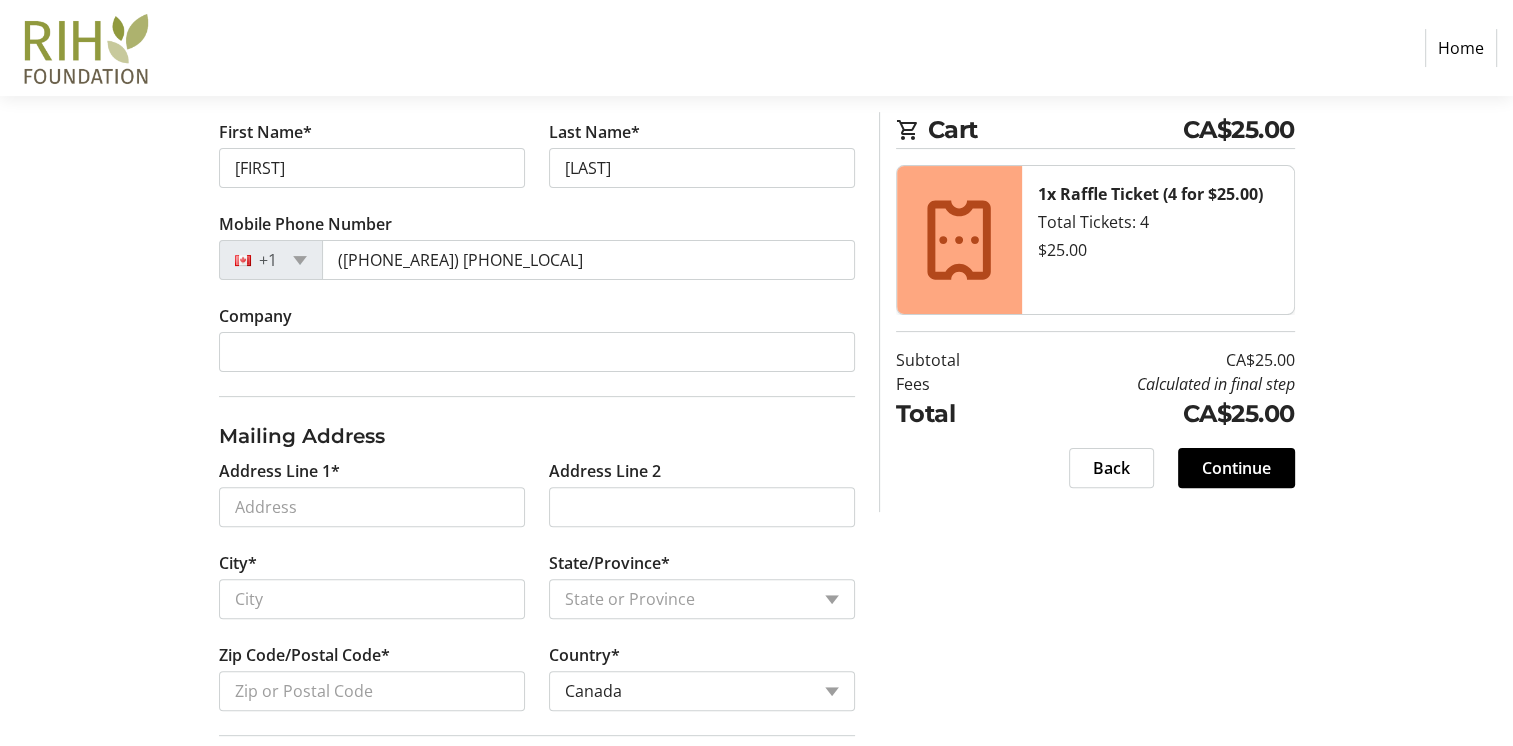 scroll, scrollTop: 515, scrollLeft: 0, axis: vertical 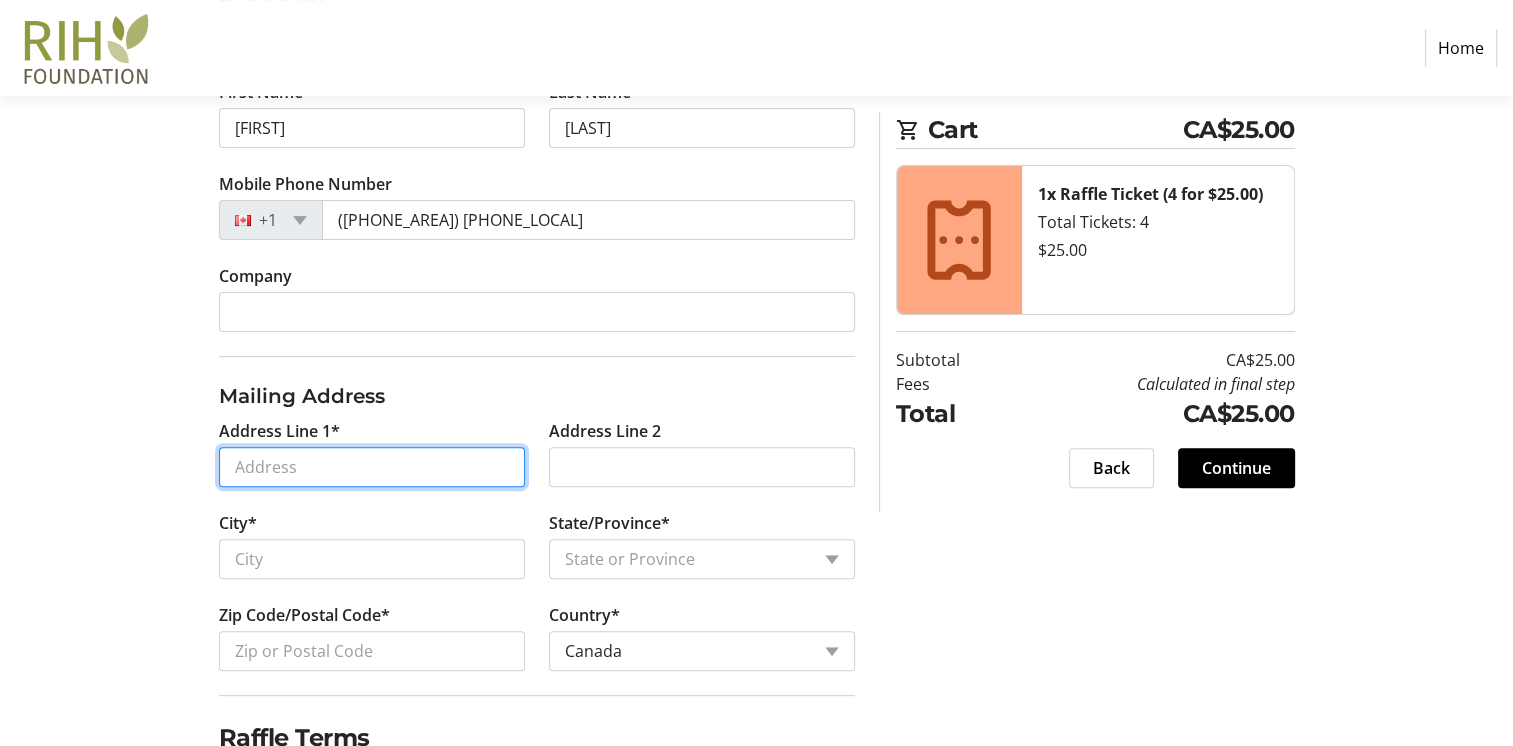 click on "Address Line 1*" at bounding box center (372, 467) 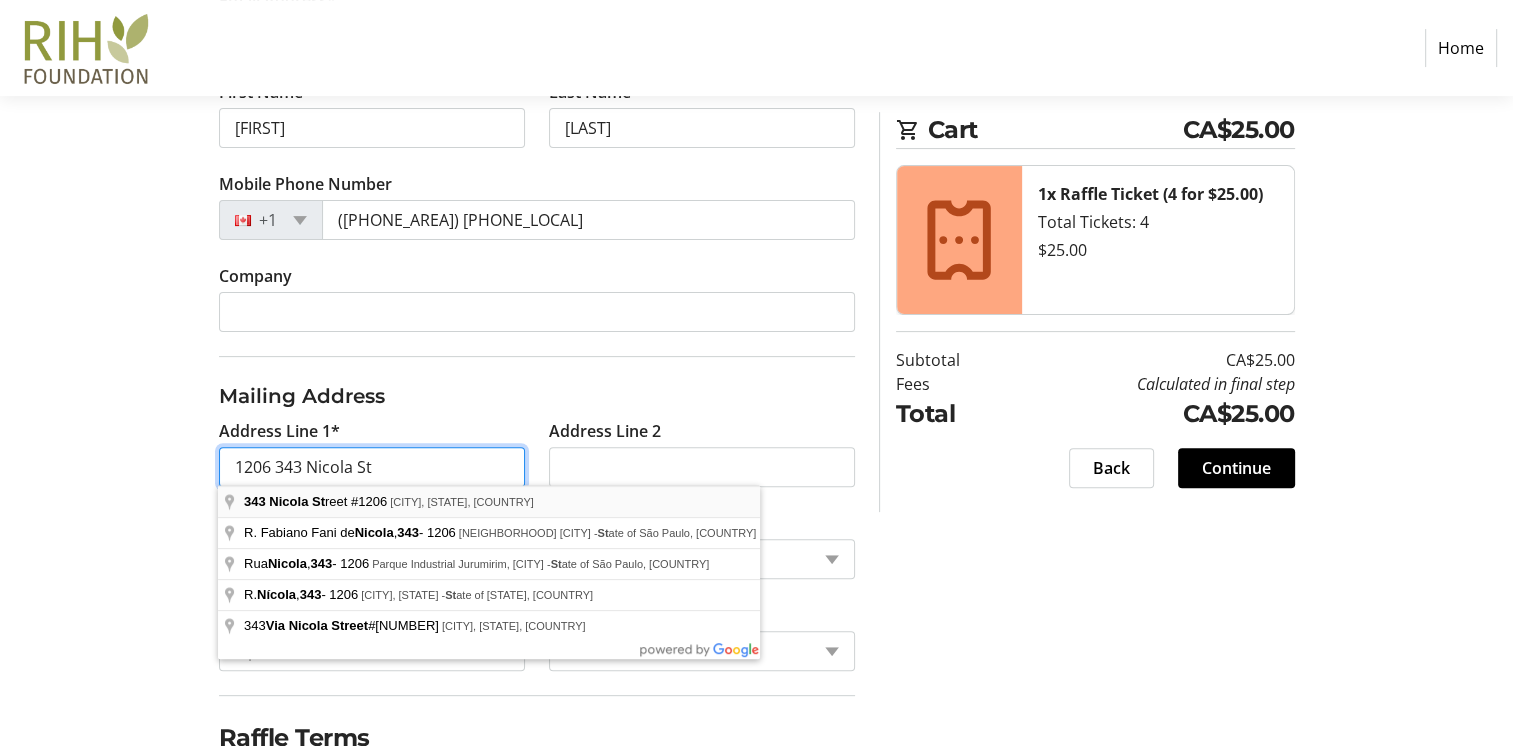 type on "1206 343 Nicola St" 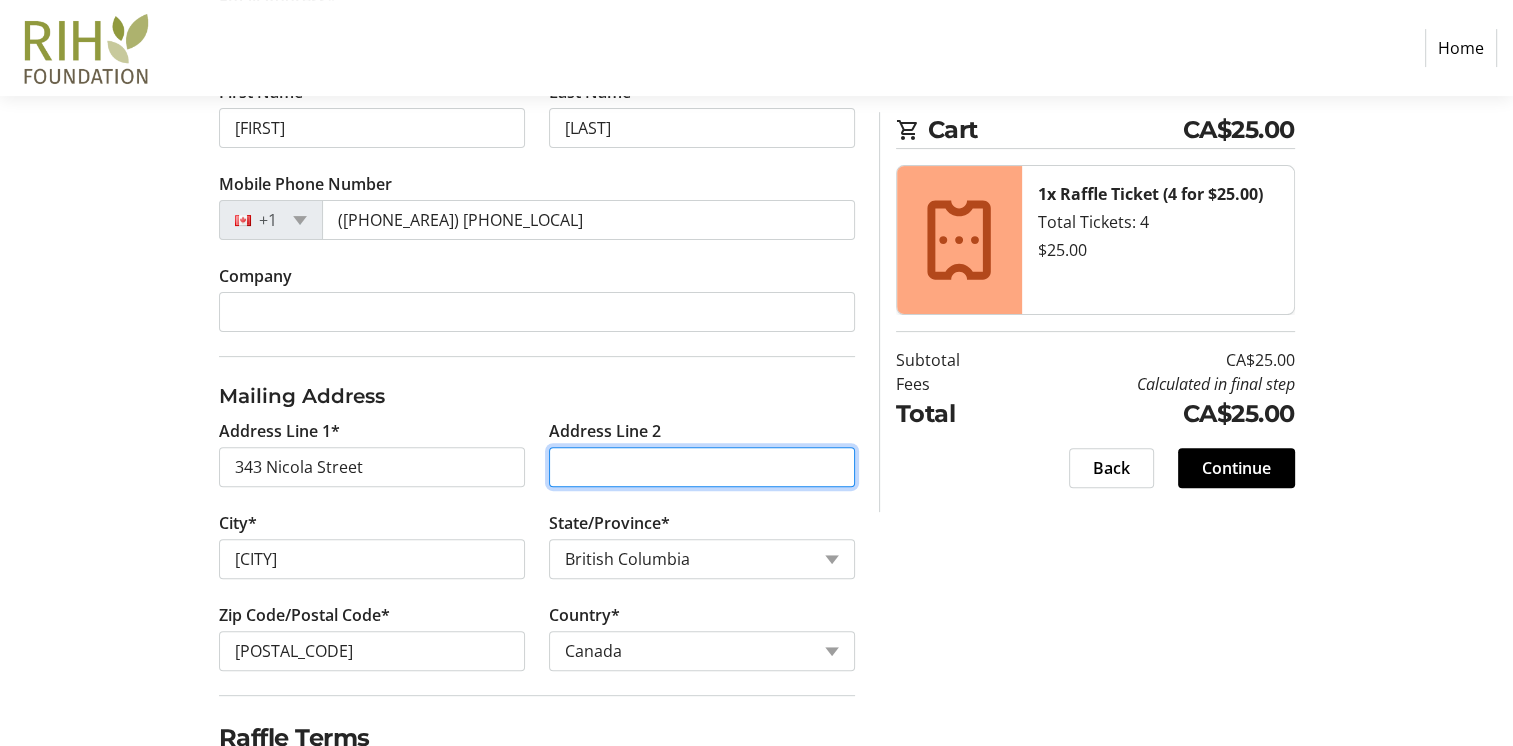 click on "Address Line 2" at bounding box center [702, 467] 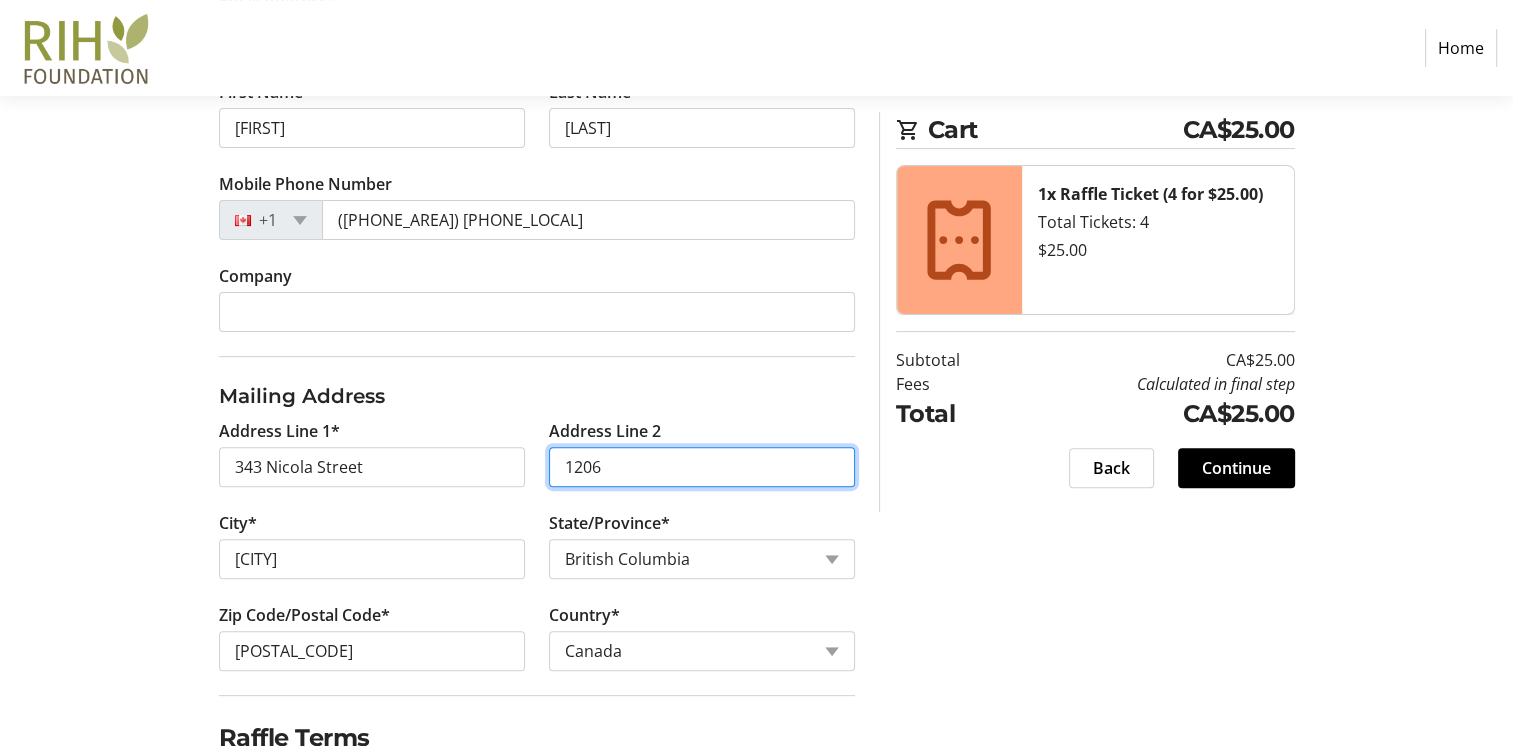 type on "1206" 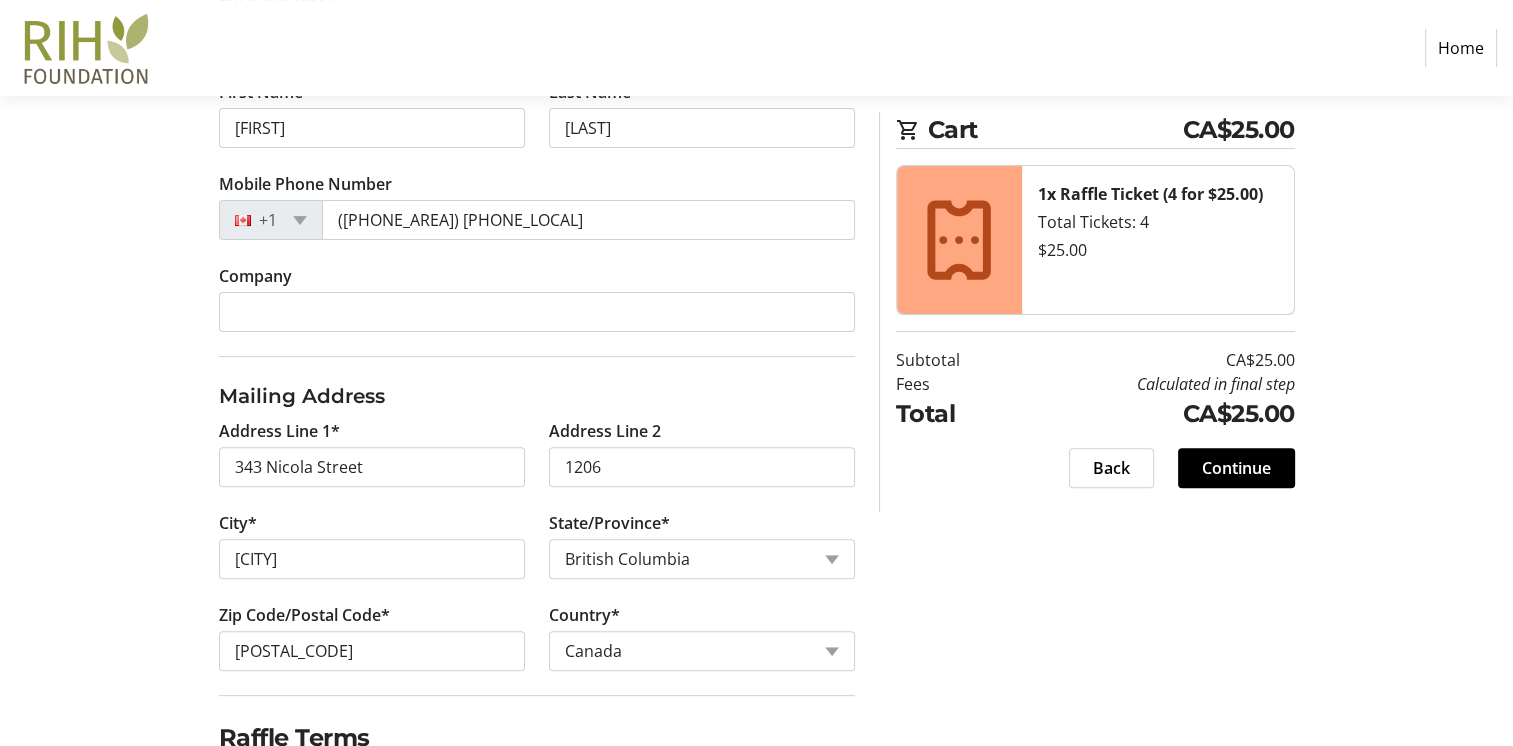 click on "Purchase Step 1 of 5 Cart CA$25.00 1x Raffle Ticket (4 for $25.00) Total Tickets: 4  $25.00  Subtotal  CA$25.00  Fees  Calculated in final step  Total  CA$25.00   Close  Log In to Your Account (Optional) Or continue below to checkout as a guest.  Log In  Contact Information Email Address* [EMAIL] First Name* [FIRST] Last Name* [LAST]  Mobile Phone Number  [PHONE]  Company  Mailing Address  Address Line 1*  343 Nicola Street  Address Line 2  1206  City*  [CITY]  State/Province*  State or Province  State or Province   Alberta   British Columbia   Manitoba   New Brunswick   Newfoundland and Labrador   Nova Scotia   Ontario   Prince Edward Island   Quebec   Saskatchewan   Northwest Territories   Nunavut   Yukon   Zip Code/Postal Code*  [POSTAL_CODE]  Country*  Country Country  Afghanistan   Åland Islands   Albania   Algeria   American Samoa   Andorra   Angola   Anguilla   Antarctica   Antigua and Barbuda   Argentina   Armenia   Aruba   Australia   Austria   Azerbaijan   The Bahamas   Bahrain" at bounding box center (756, 296) 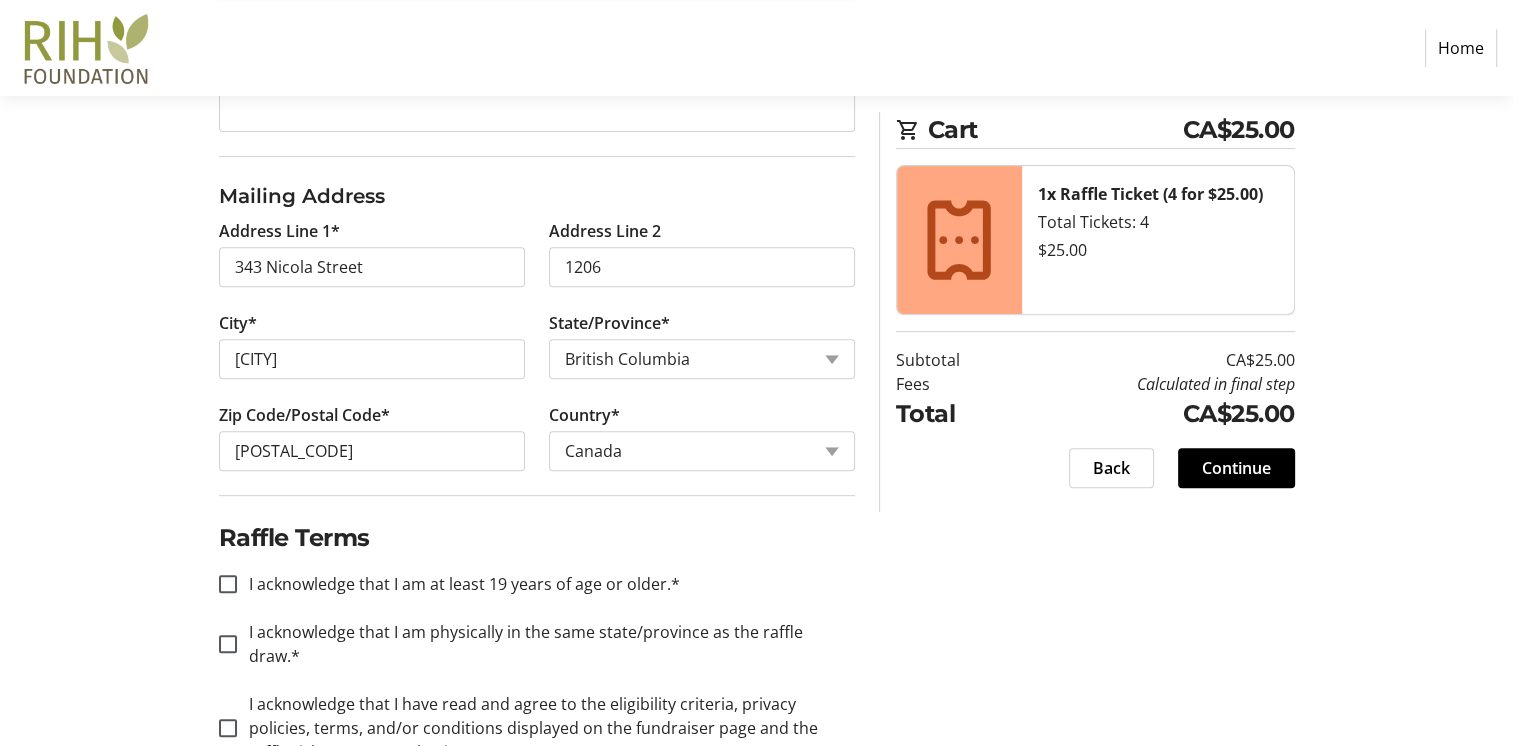 scroll, scrollTop: 753, scrollLeft: 0, axis: vertical 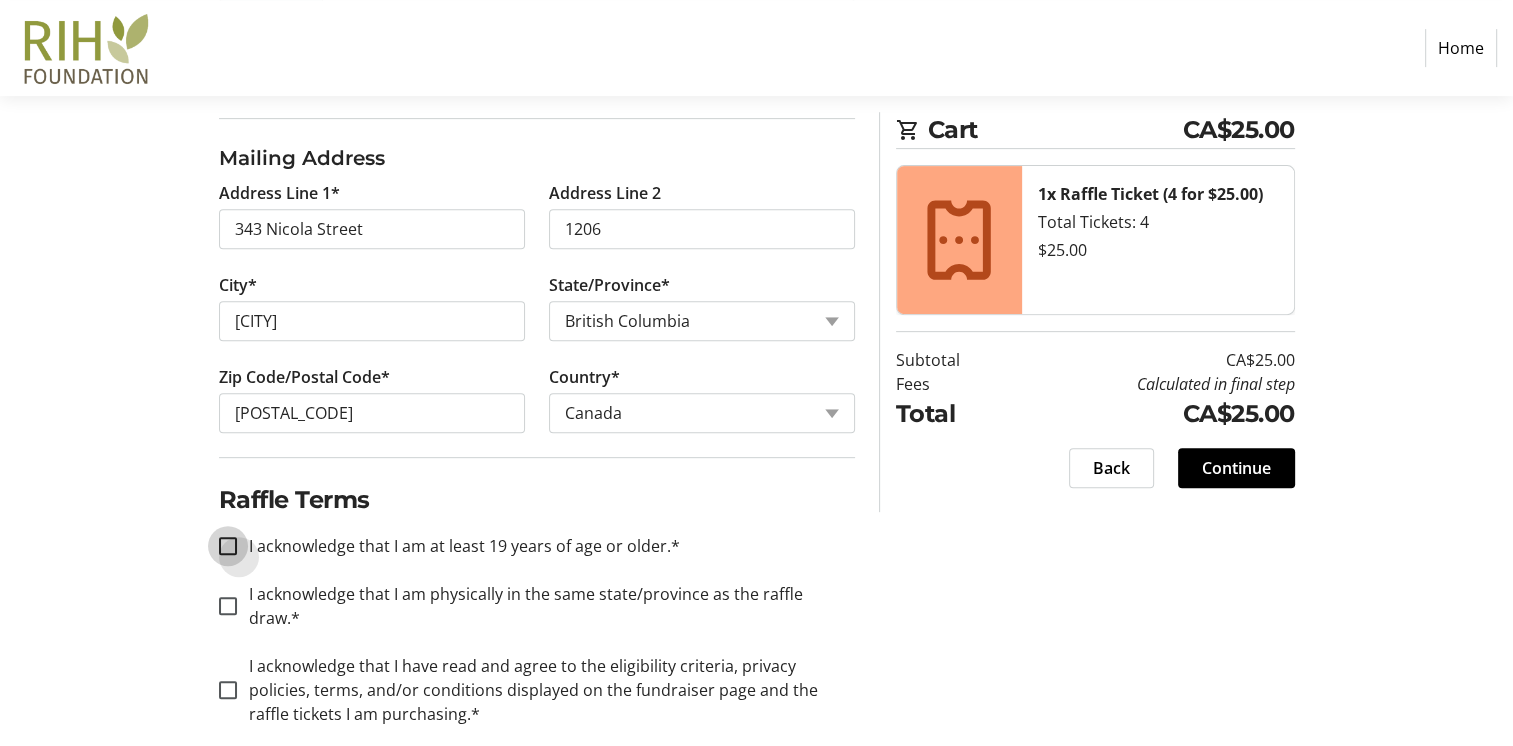 click on "I acknowledge that I am at least 19 years of age or older.*" at bounding box center [228, 546] 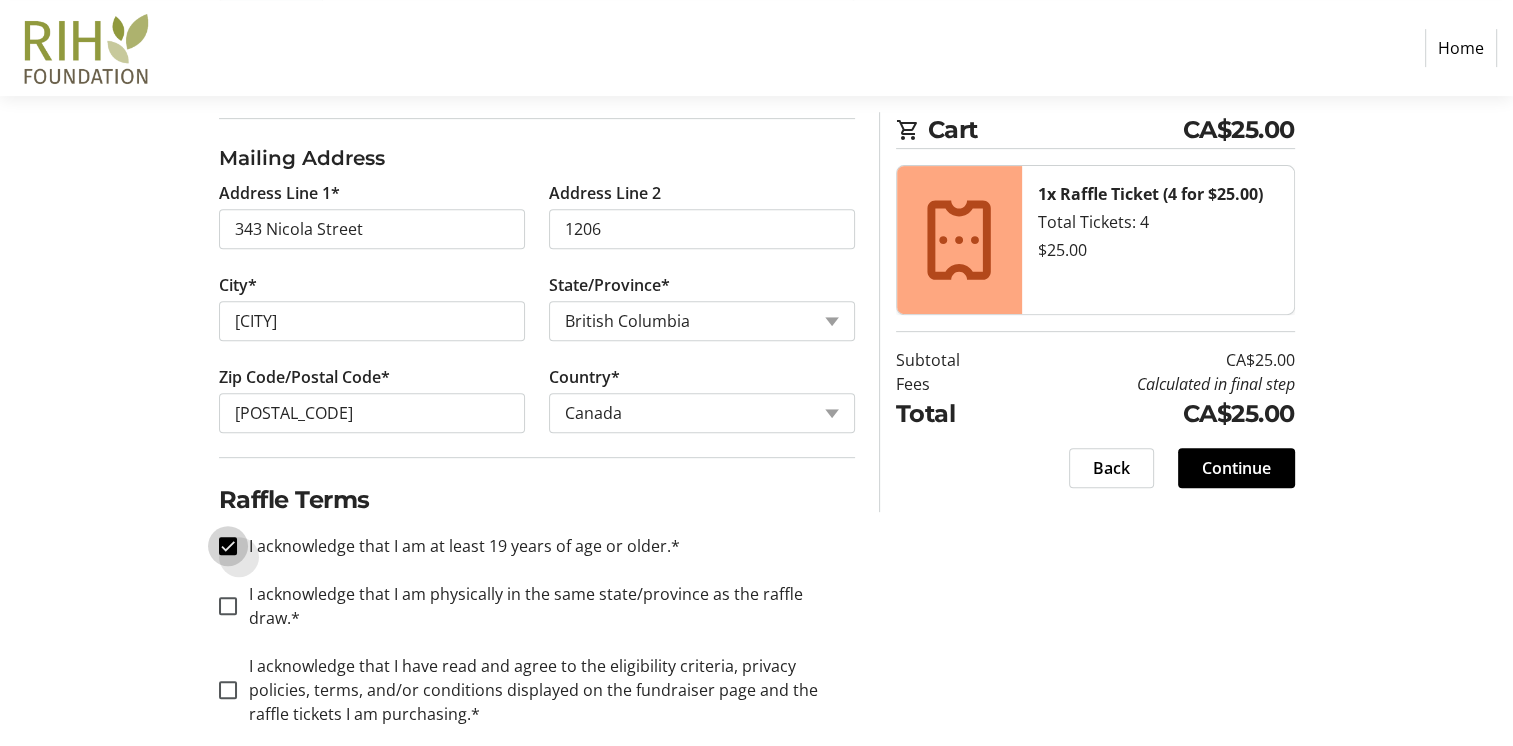 checkbox on "true" 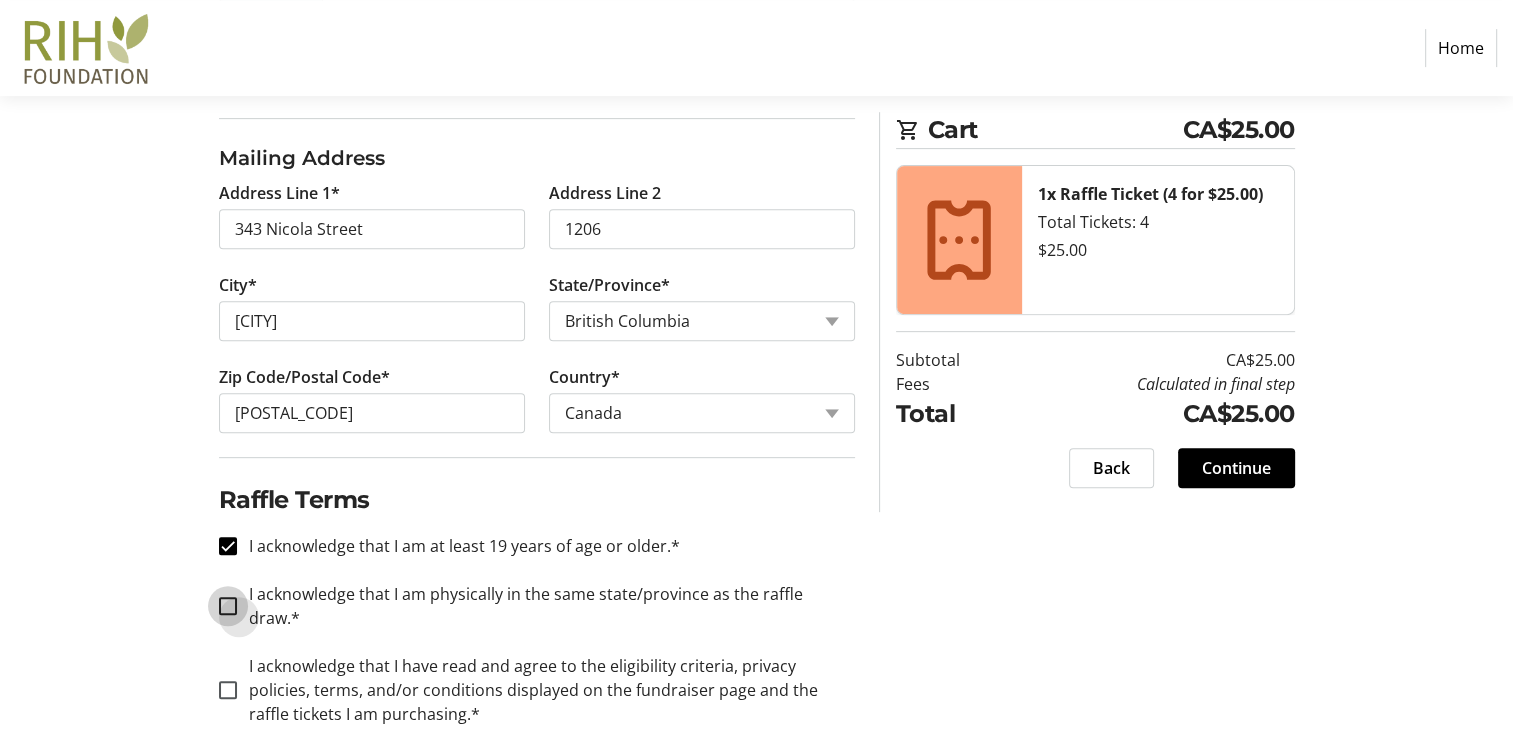 click on "I acknowledge that I am physically in the same state/province as the raffle draw.*" at bounding box center [228, 606] 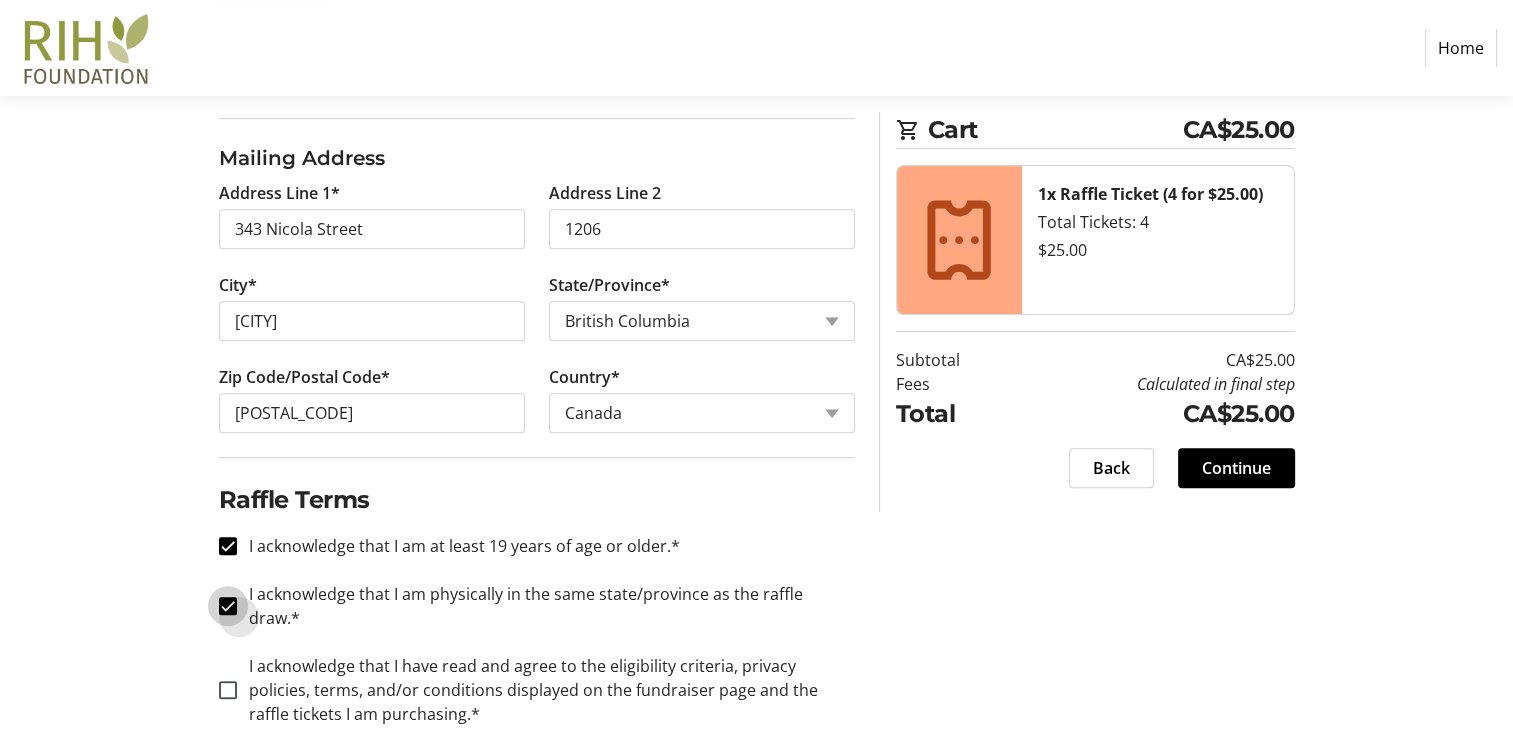 checkbox on "true" 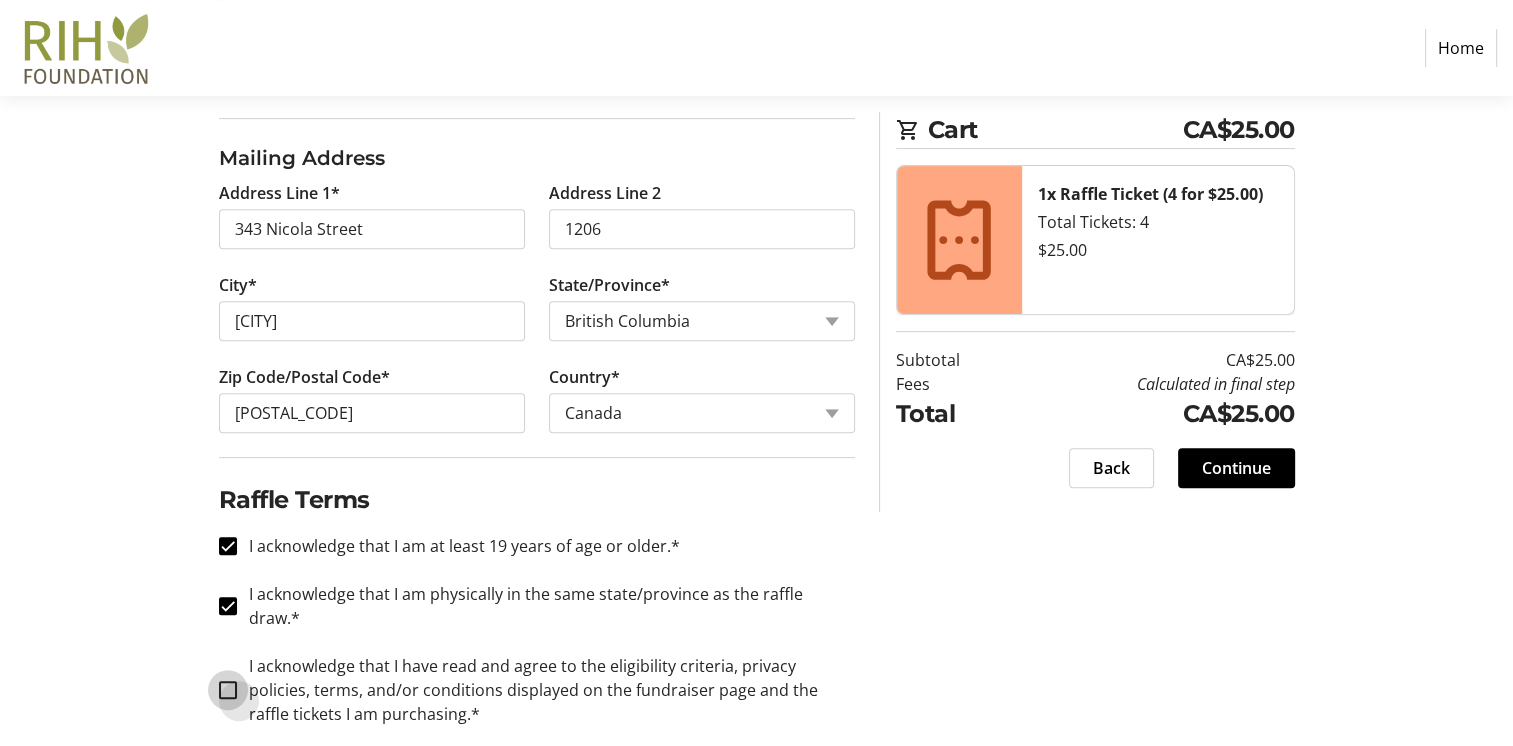 click on "I acknowledge that I have read and agree to the eligibility criteria, privacy policies, terms,
and/or conditions displayed on the fundraiser page and the raffle tickets I am purchasing.*" at bounding box center [228, 690] 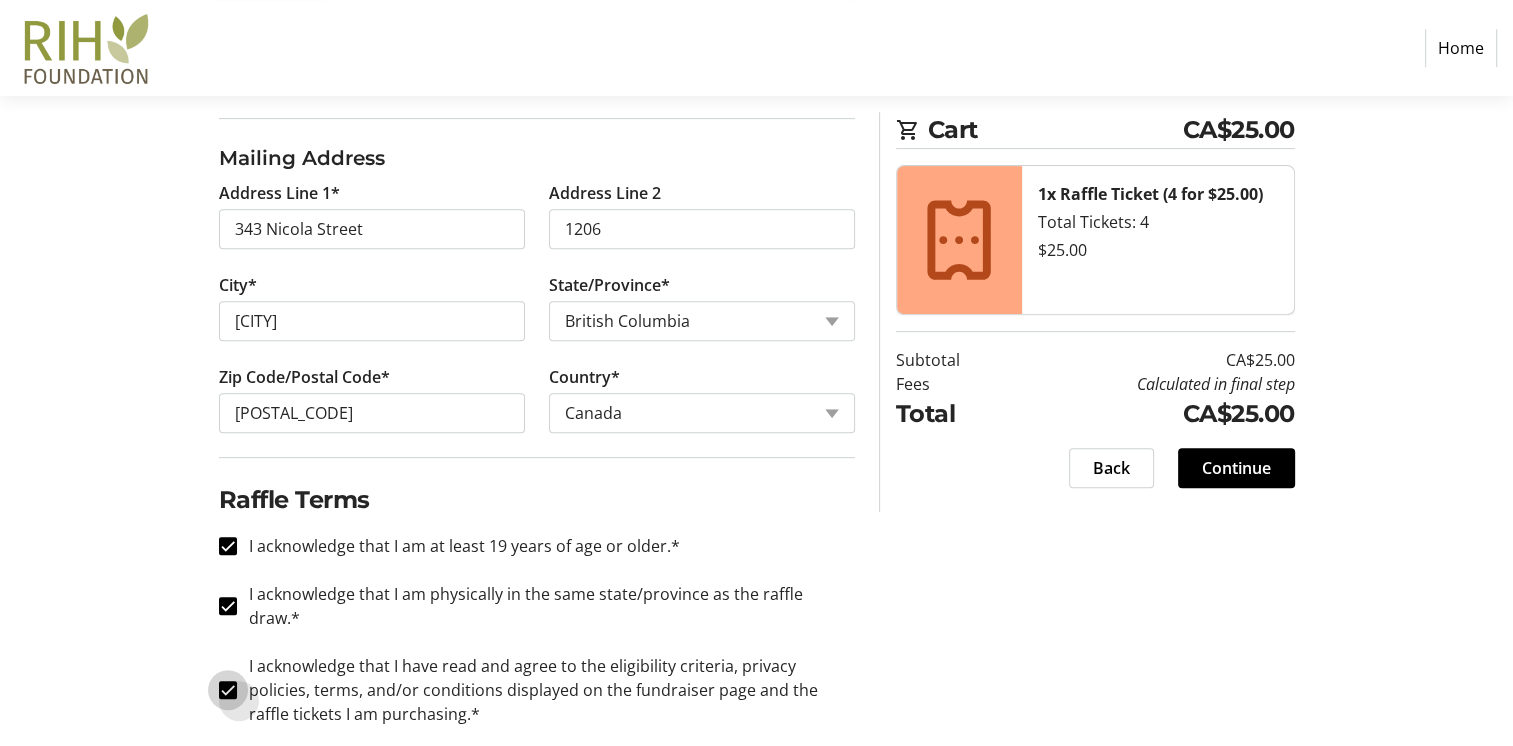 checkbox on "true" 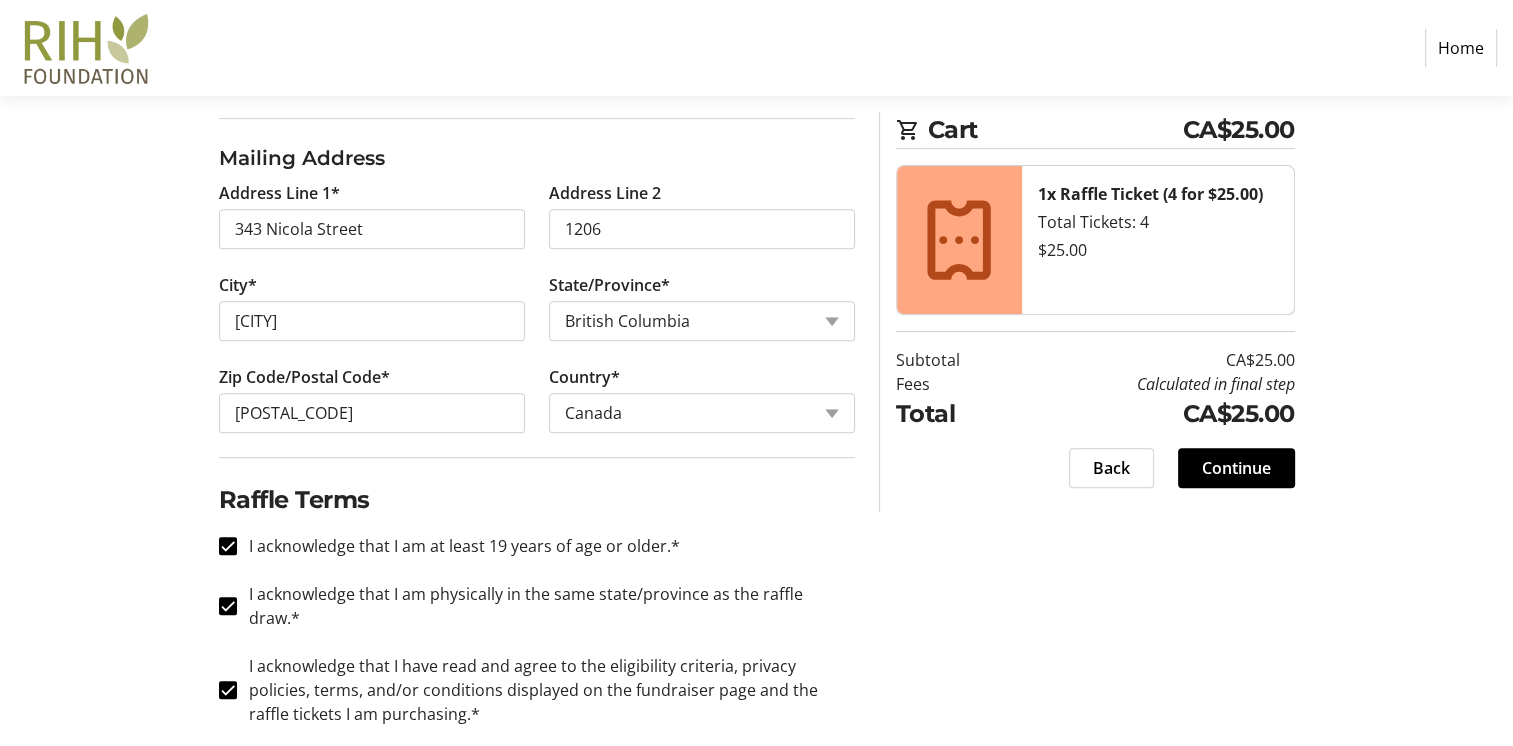 click on "Log In to Your Account (Optional) Or continue below to checkout as a guest.  Log In  Contact Information Email Address* [EMAIL] First Name* [FIRST] Last Name* [LAST]  Mobile Phone Number  [PHONE]  Company  Mailing Address  Address Line 1*  343 Nicola Street  Address Line 2  1206  City*  [CITY]  State/Province*  State or Province  State or Province   Alberta   British Columbia   Manitoba   New Brunswick   Newfoundland and Labrador   Nova Scotia   Ontario   Prince Edward Island   Quebec   Saskatchewan   Northwest Territories   Nunavut   Yukon   Zip Code/Postal Code*  [POSTAL_CODE]  Country*  Country Country  Afghanistan   Åland Islands   Albania   Algeria   American Samoa   Andorra   Angola   Anguilla   Antarctica   Antigua and Barbuda   Argentina   Armenia   Aruba   Australia   Austria   Azerbaijan   The Bahamas   Bahrain   Bangladesh   Barbados   Belarus   Belgium   Belize   Benin   Bermuda   Bhutan   Bolivia   Bonaire   Bosnia and Herzegovina   Botswana   Bouvet Island   Brazil   Brunei" at bounding box center [757, 141] 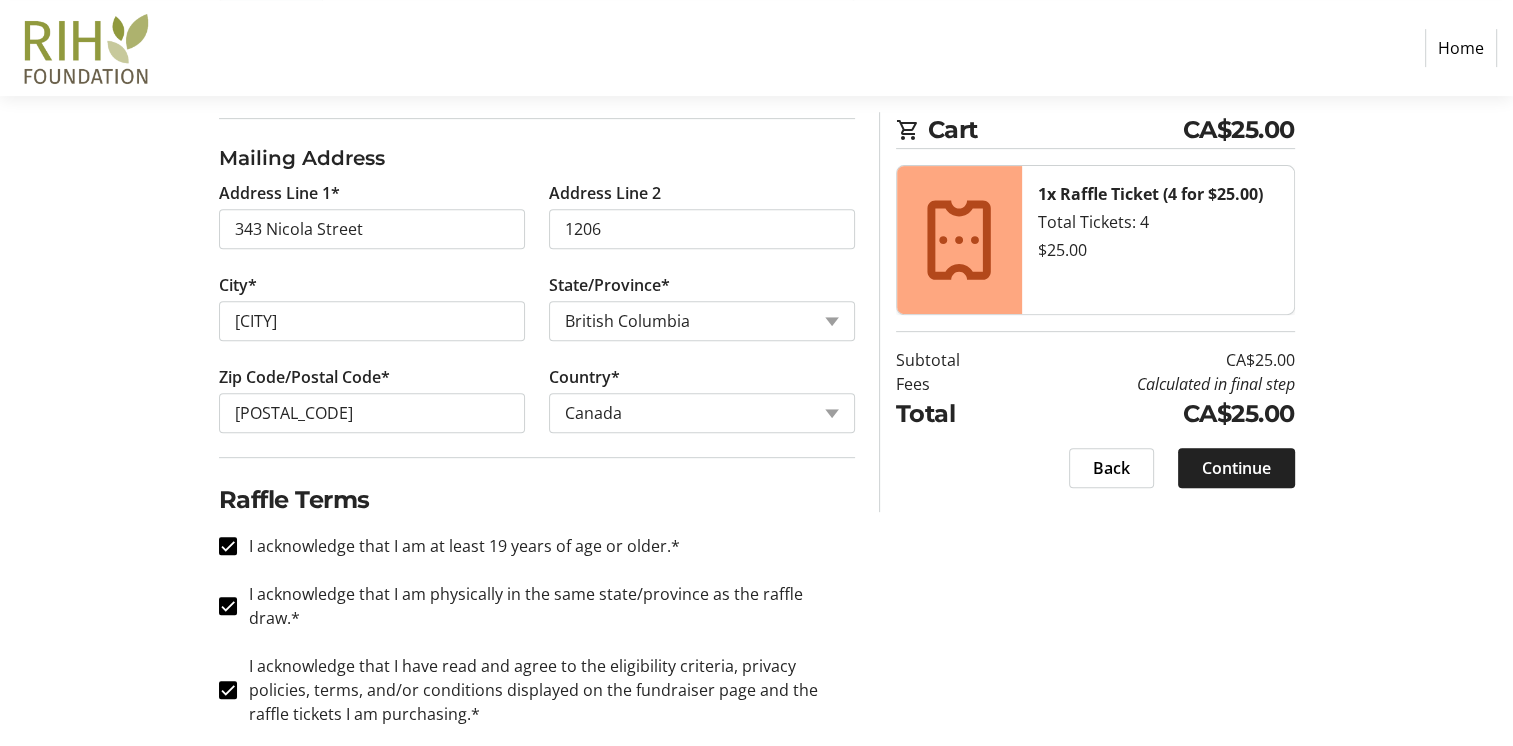 click on "Continue" at bounding box center [1236, 468] 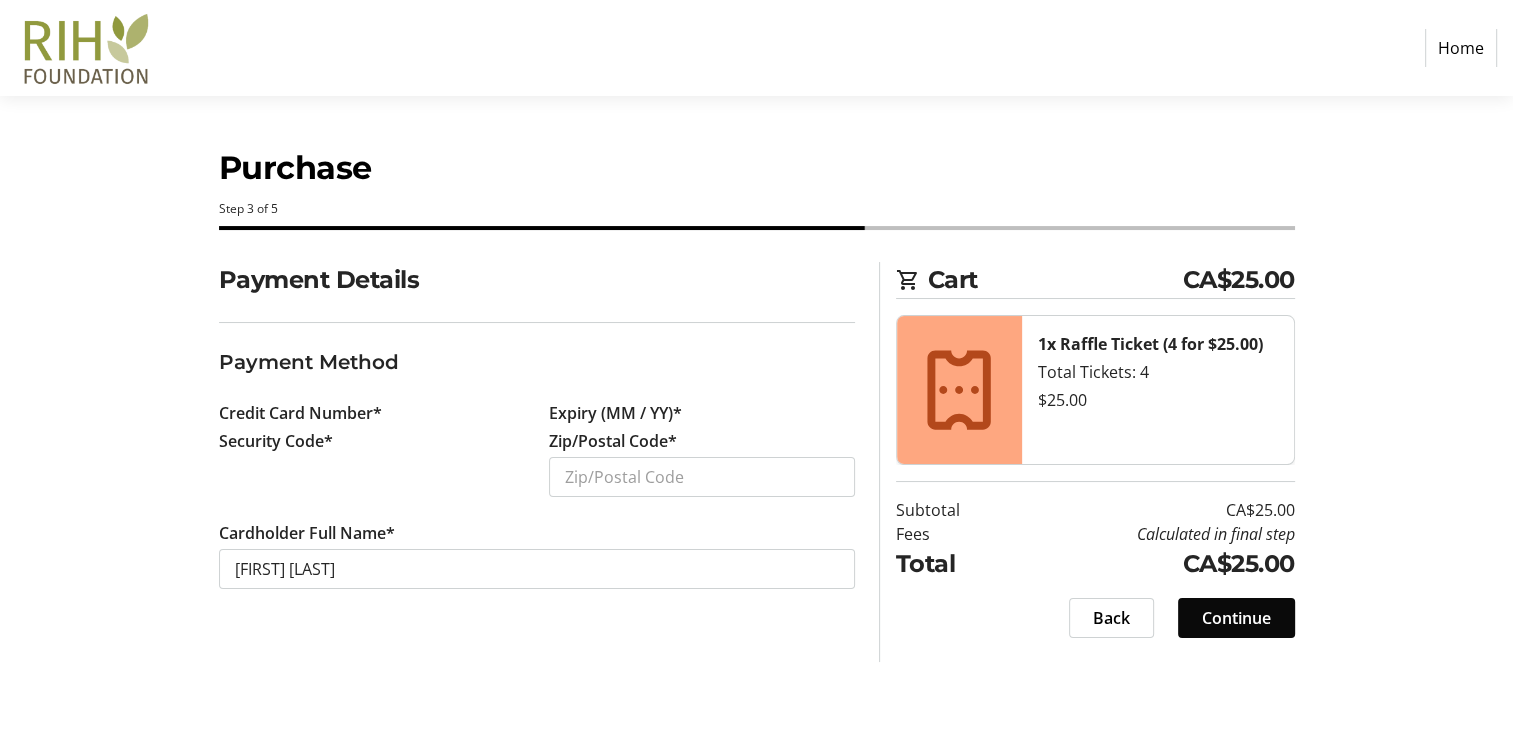 scroll, scrollTop: 0, scrollLeft: 0, axis: both 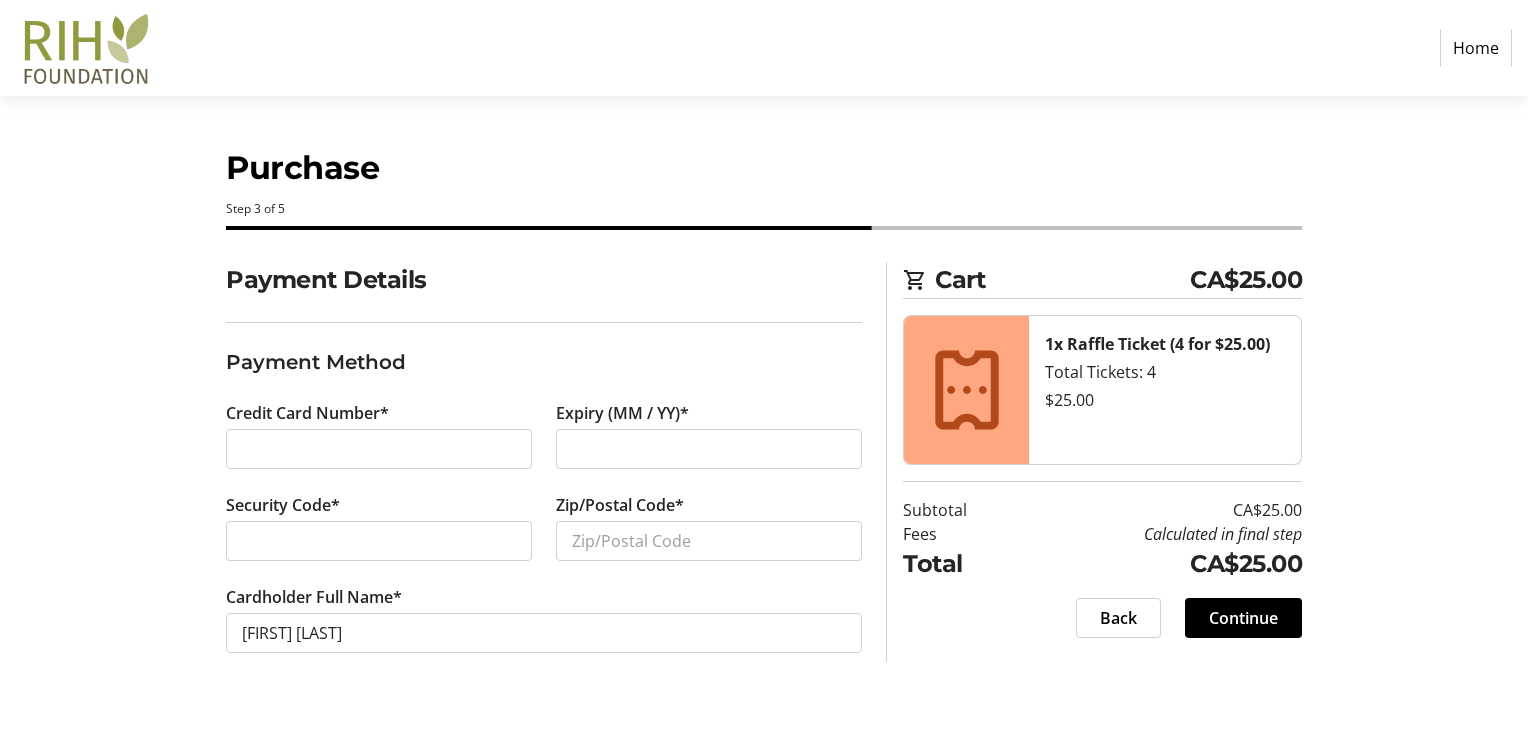 click at bounding box center (379, 449) 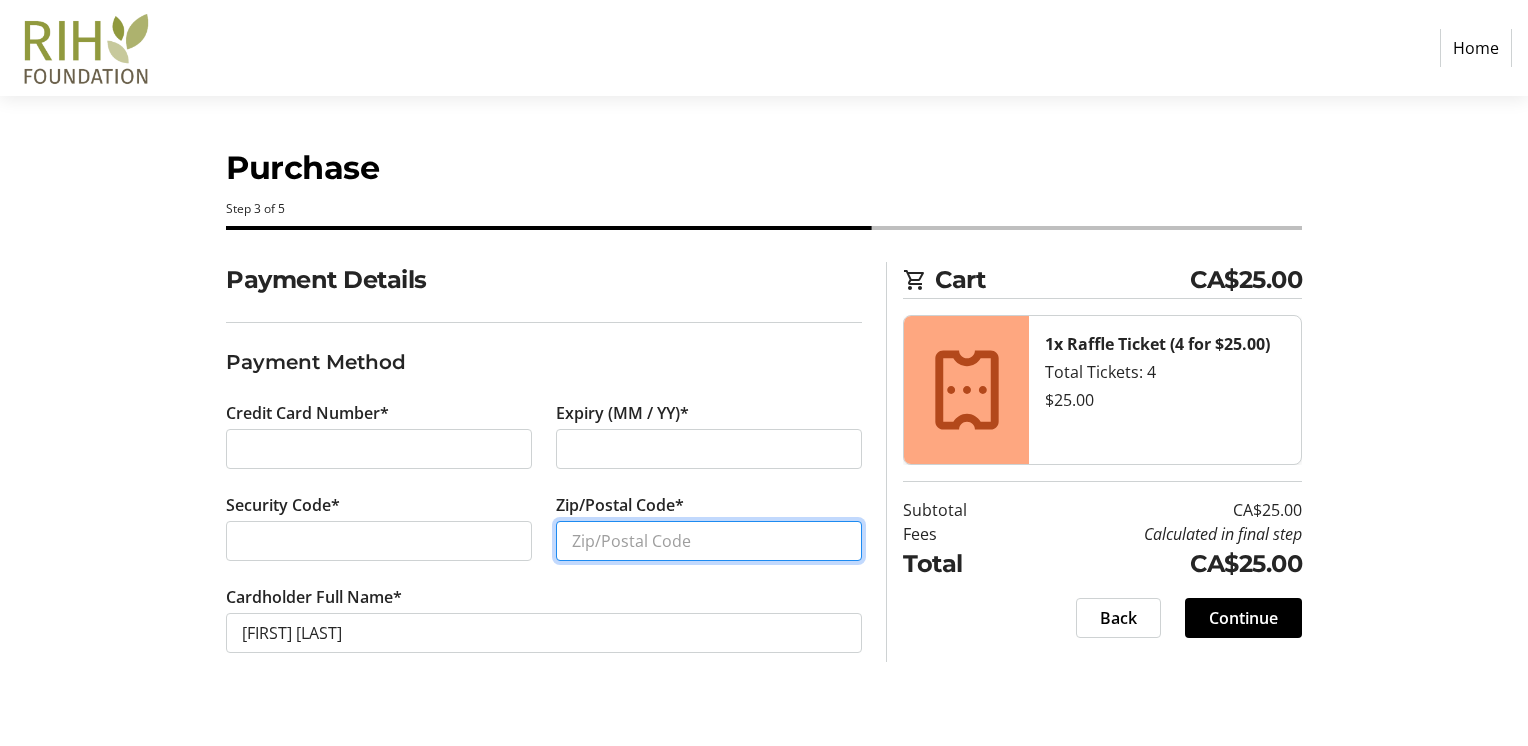 click on "Zip/Postal Code*" at bounding box center (709, 541) 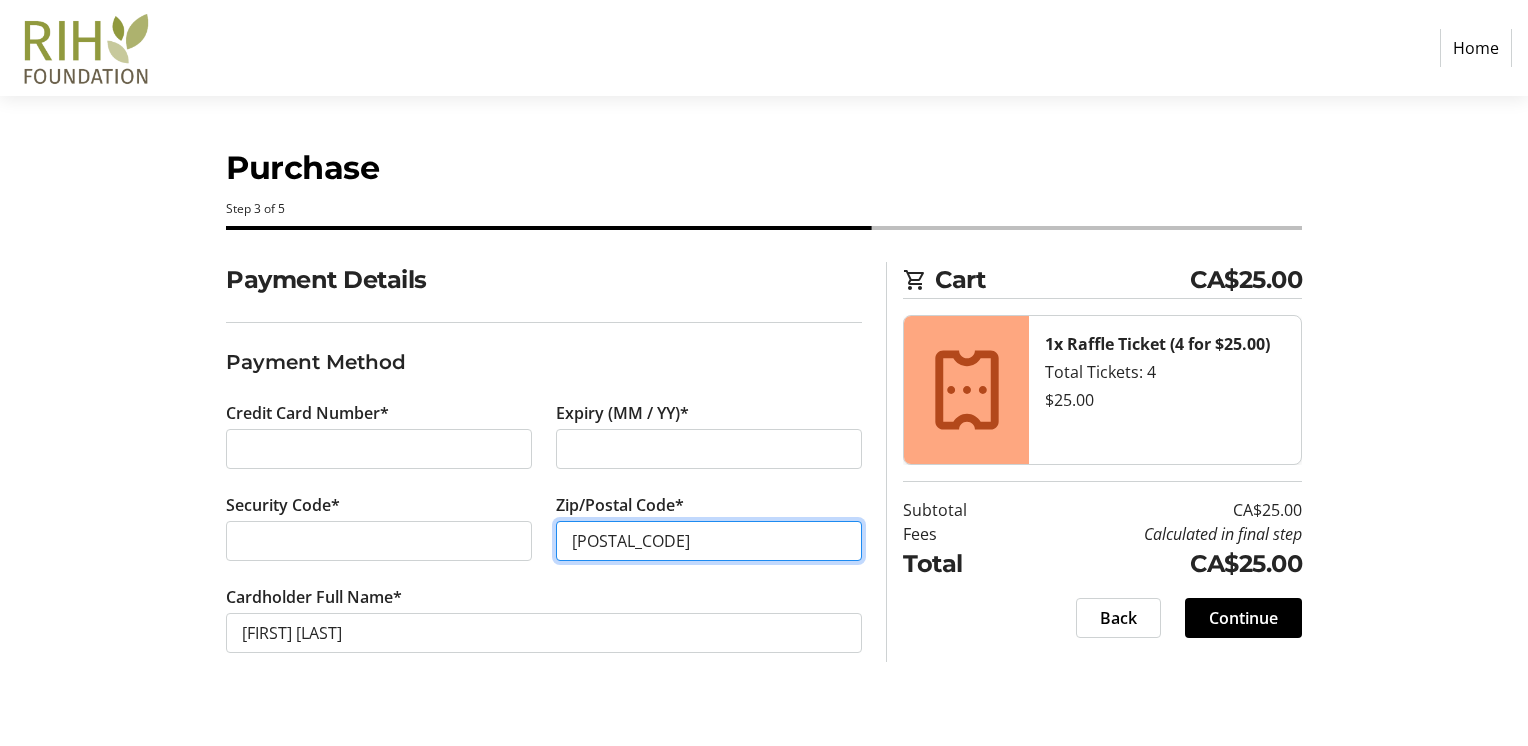 type on "[POSTAL_CODE]" 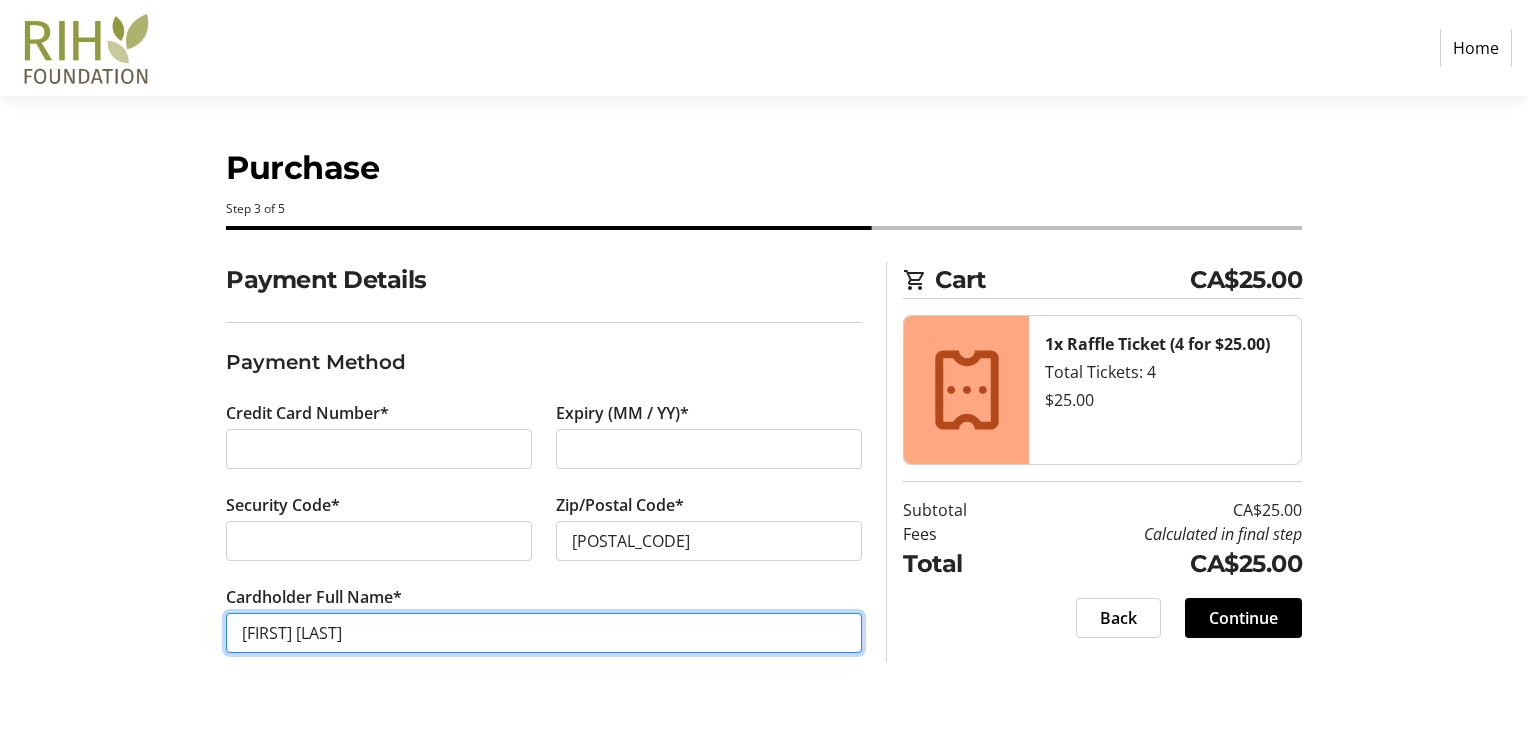 click on "[FIRST] [LAST]" at bounding box center [544, 633] 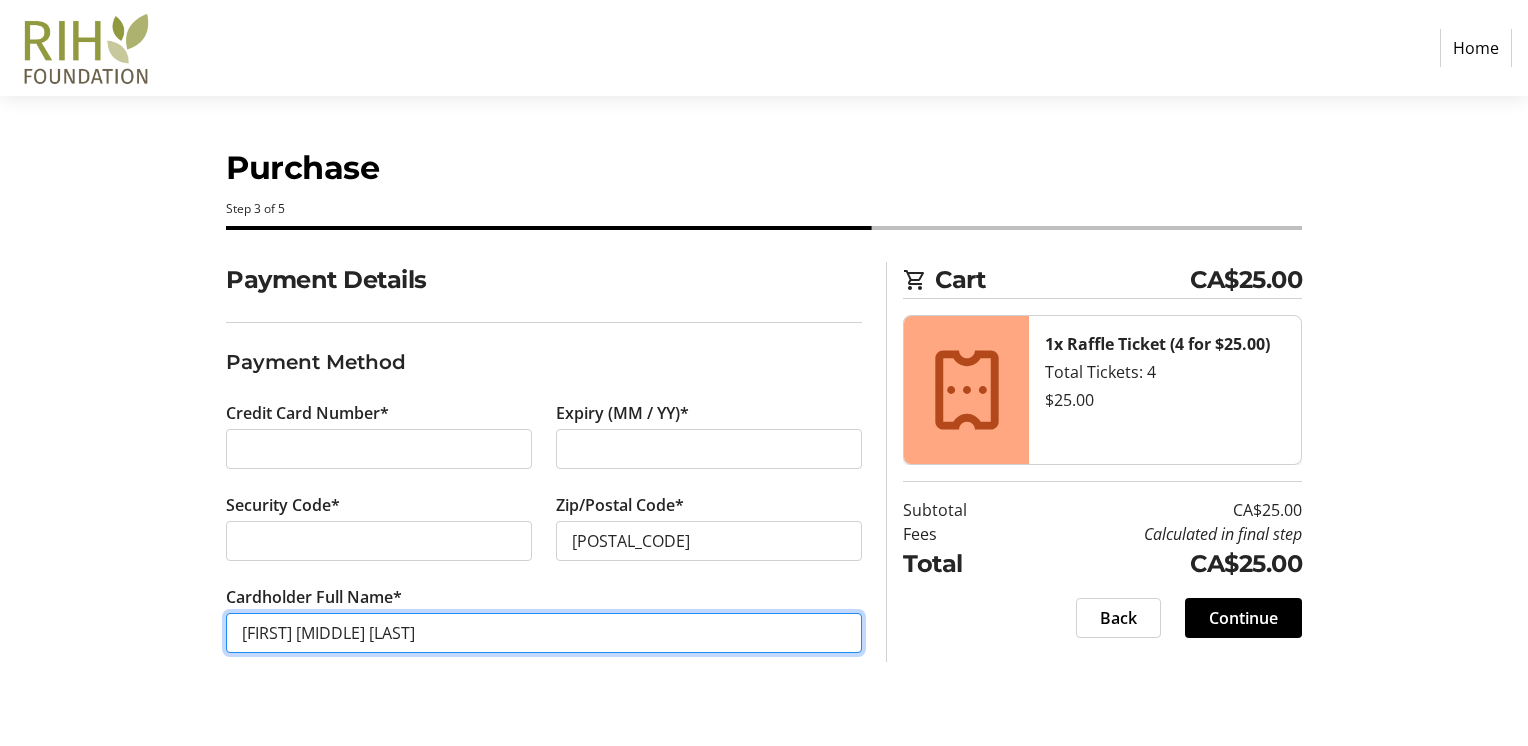 type on "[FIRST] [MIDDLE] [LAST]" 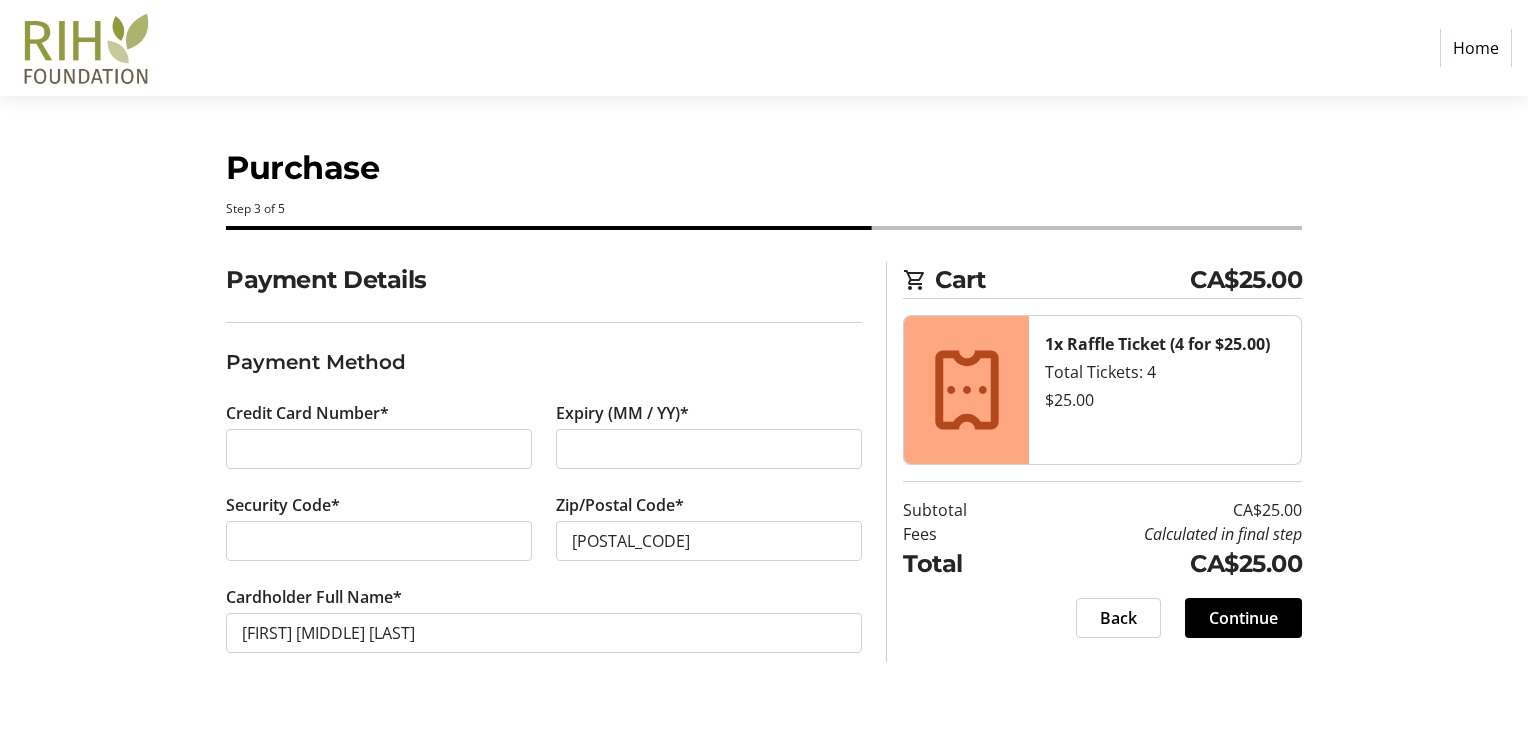 click on "Payment Details Payment Method Credit Card Number* Expiry (MM / YY)* Security Code* Zip/Postal Code* [POSTAL_CODE] Cardholder Full Name* [FIRST] [MIDDLE] [LAST] Cart CA$25.00 1x Raffle Ticket (4 for $25.00) Total Tickets: 4  $25.00  Subtotal  CA$25.00  Fees  Calculated in final step  Total  CA$25.00   Back   Continue" at bounding box center (764, 481) 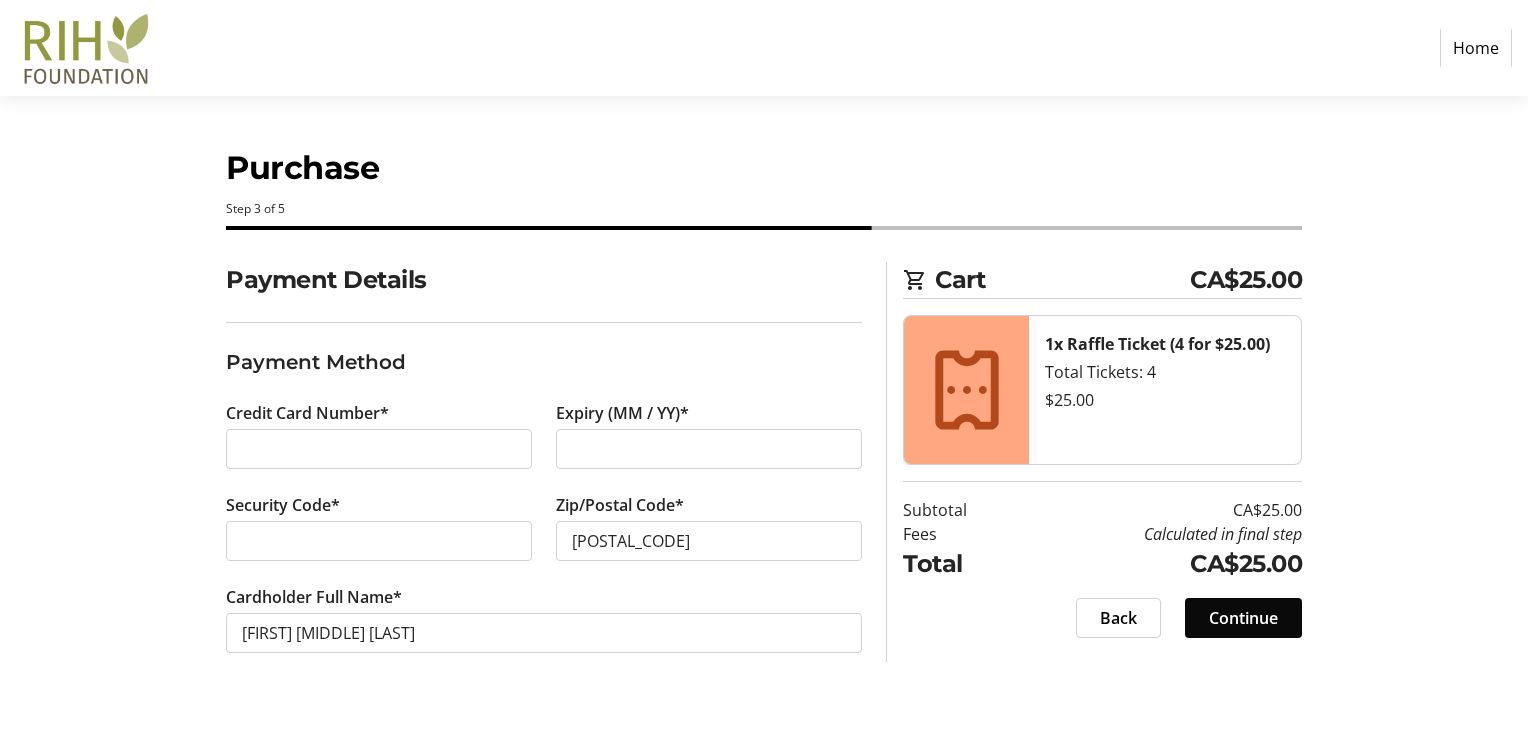click on "Continue" at bounding box center (1243, 618) 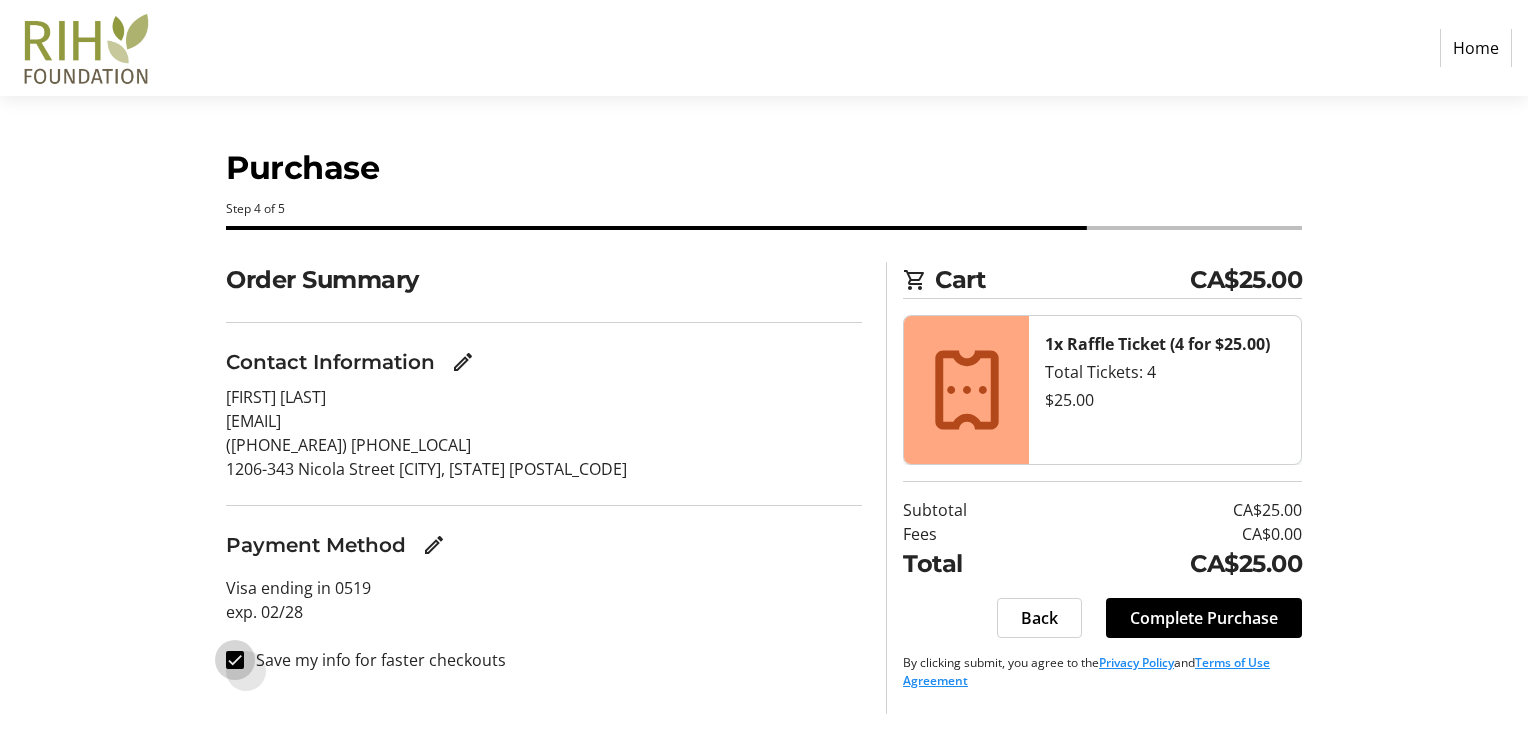 click on "Save my info for faster checkouts" at bounding box center [235, 660] 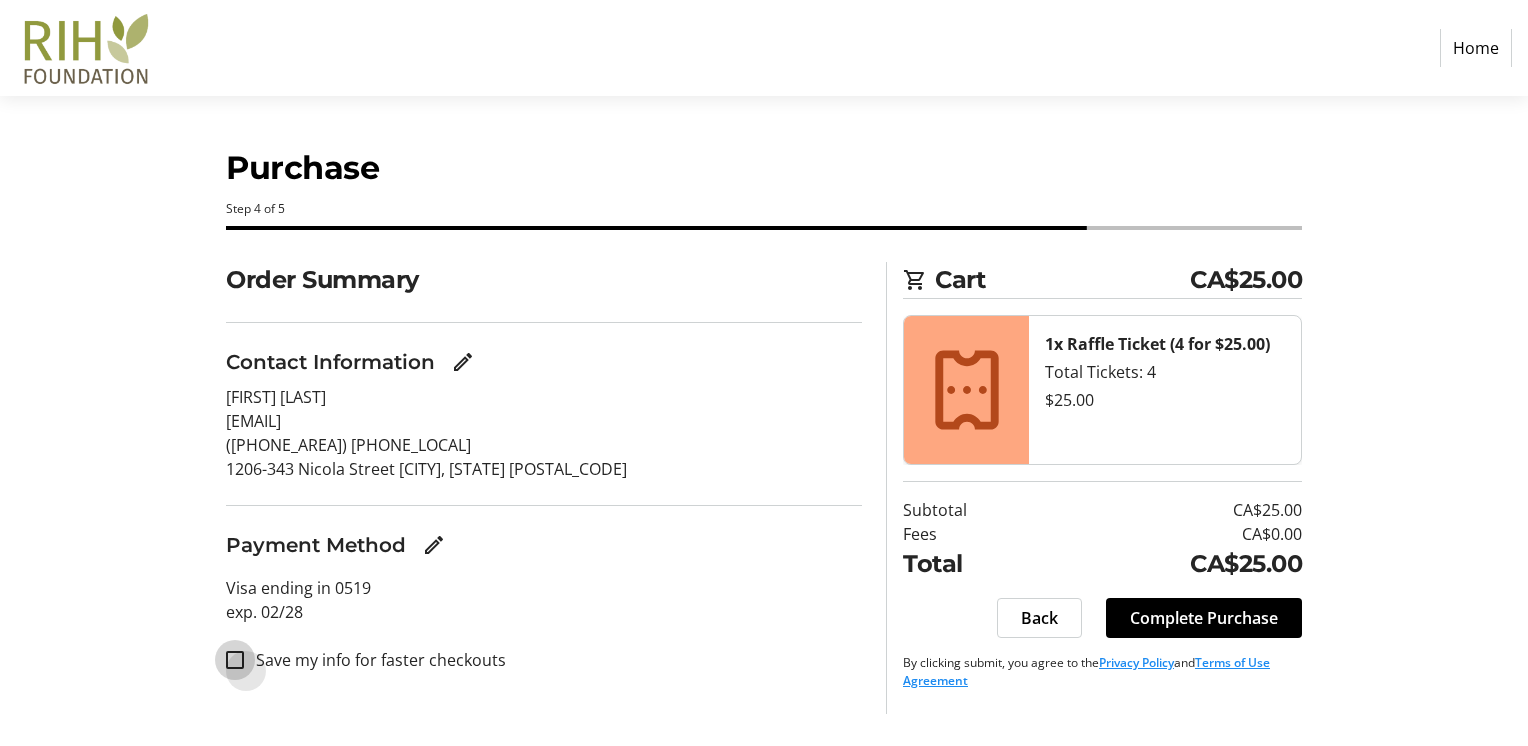 checkbox on "false" 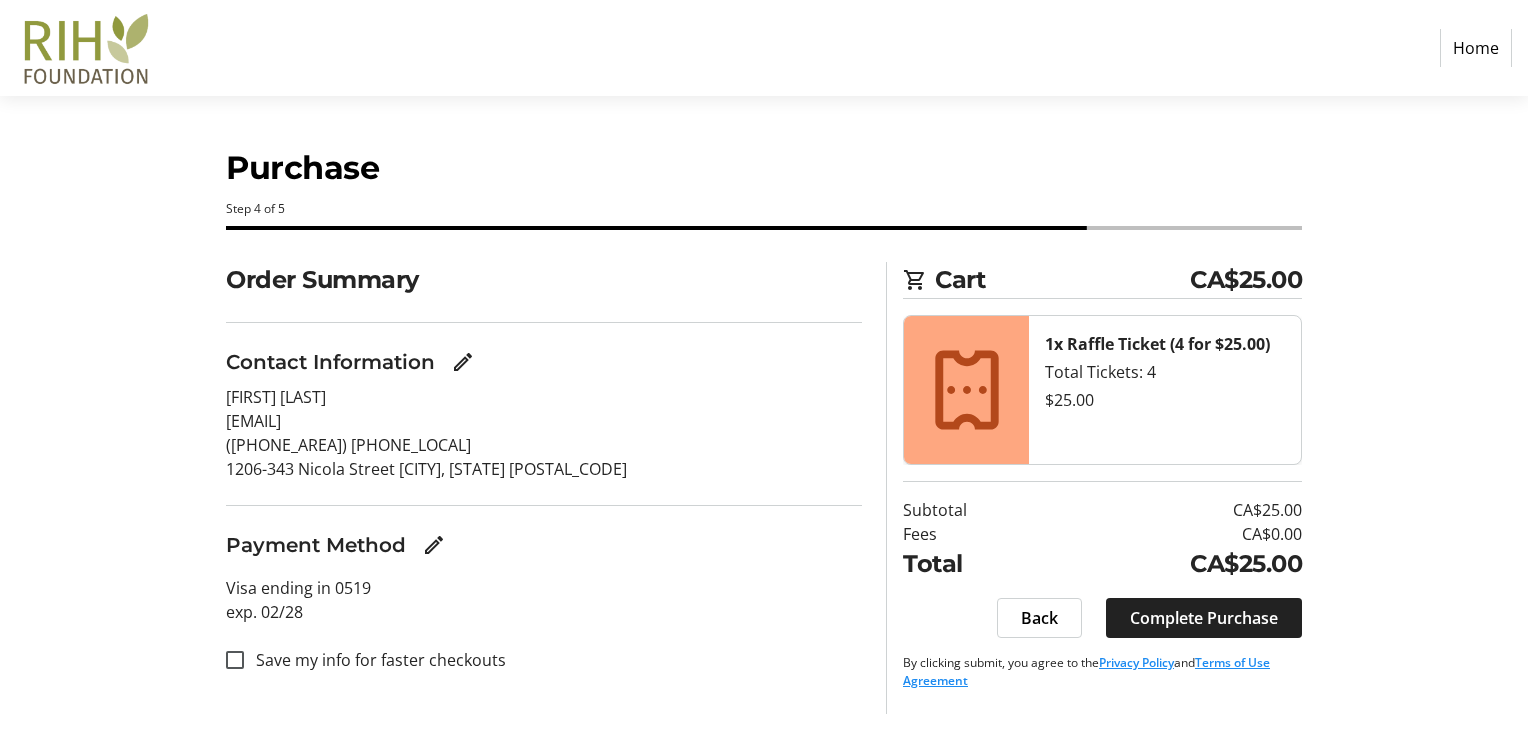 click on "Complete Purchase" at bounding box center (1204, 618) 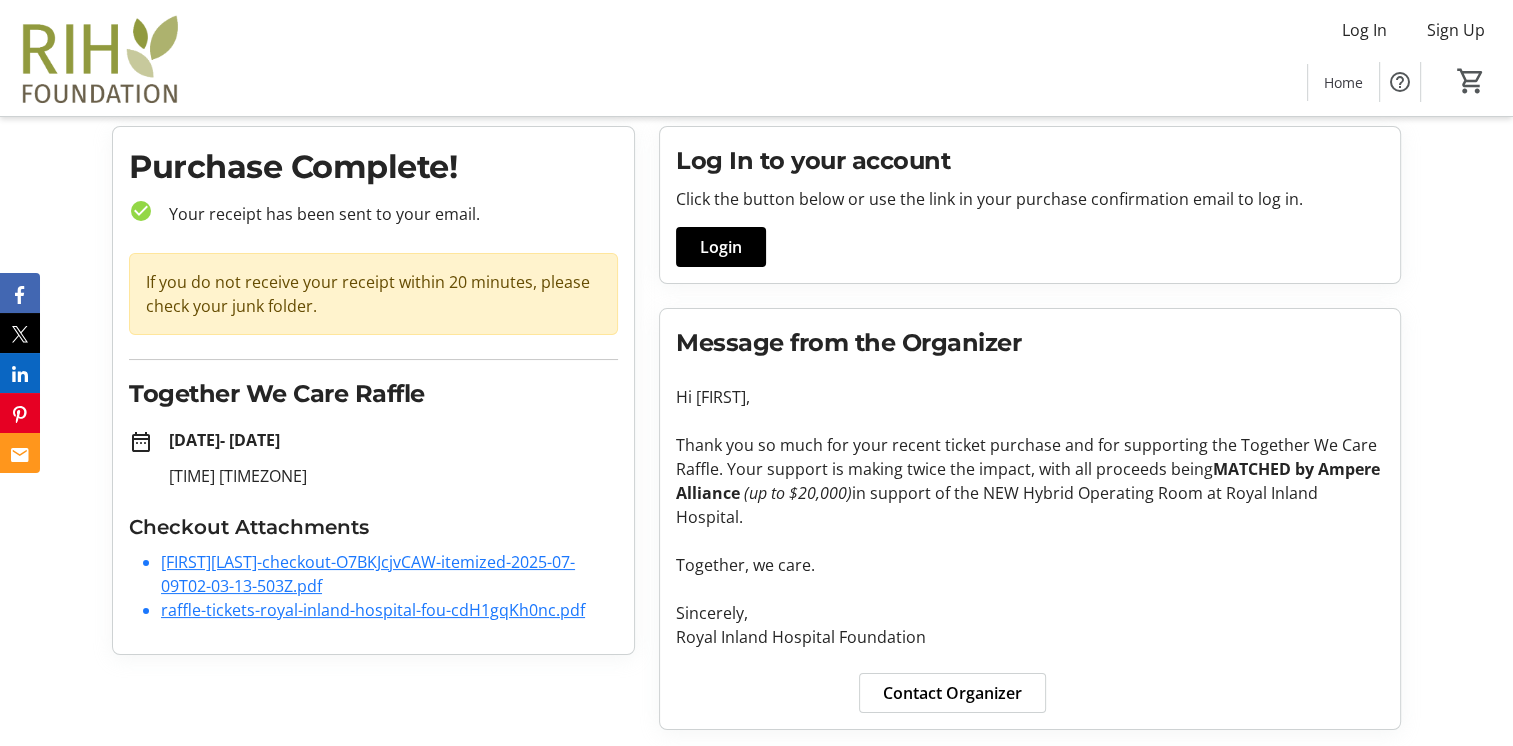 scroll, scrollTop: 0, scrollLeft: 0, axis: both 